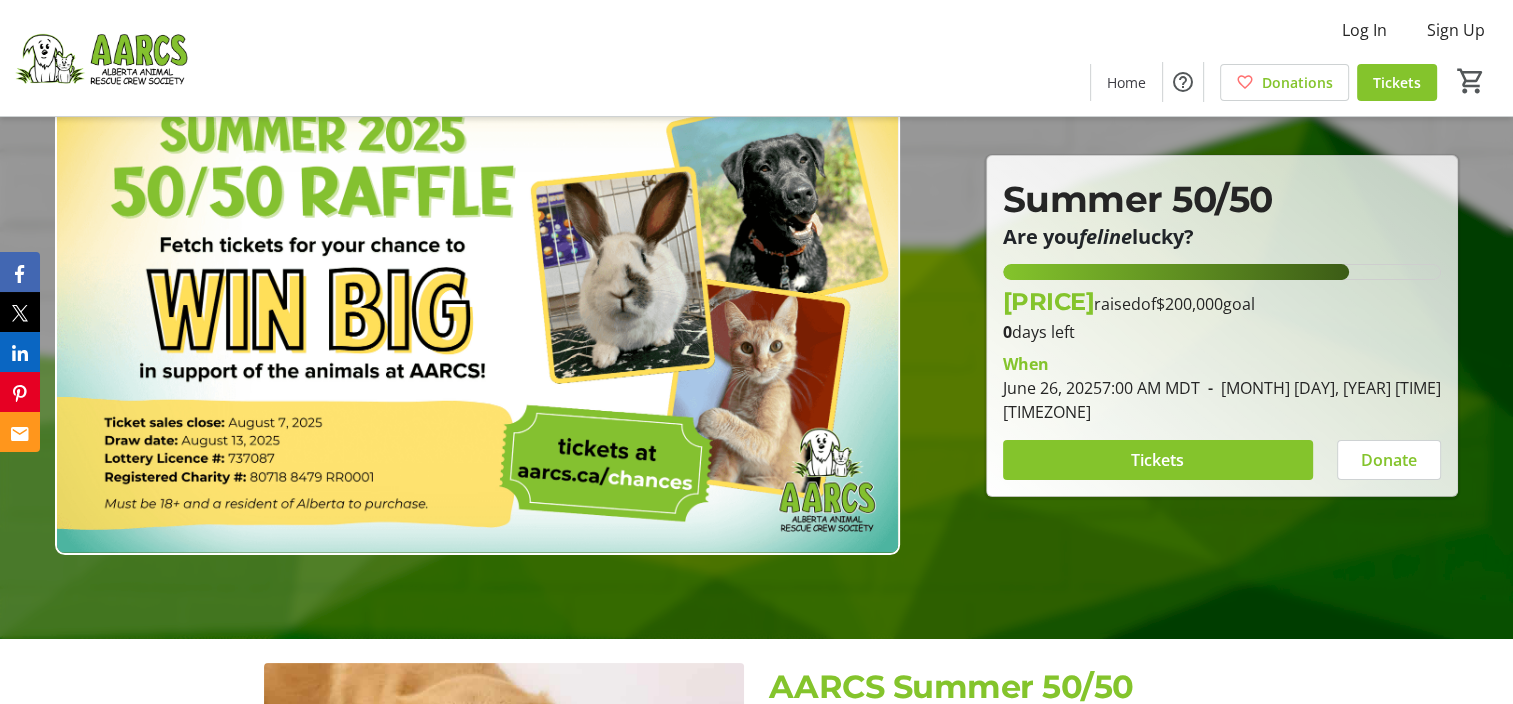 scroll, scrollTop: 100, scrollLeft: 0, axis: vertical 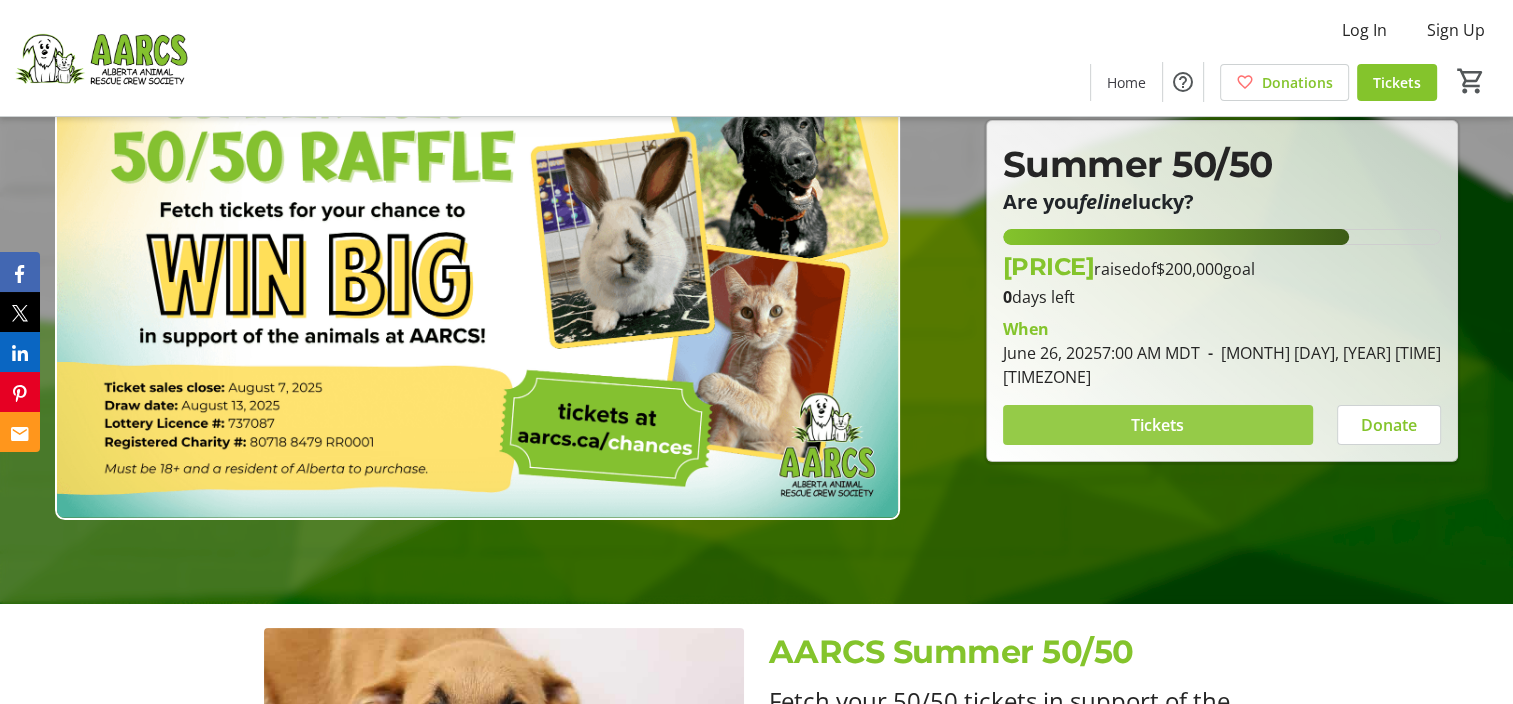 click at bounding box center [1158, 425] 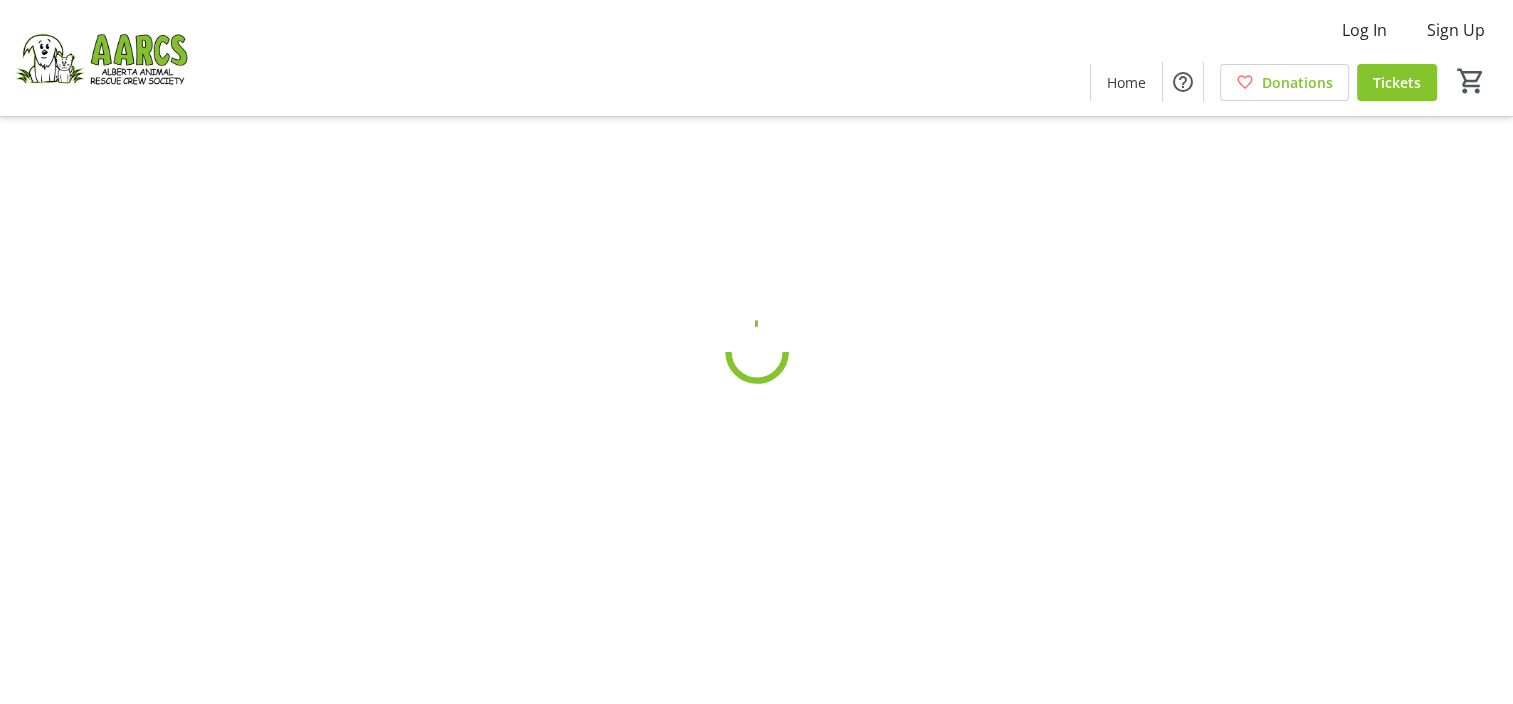scroll, scrollTop: 0, scrollLeft: 0, axis: both 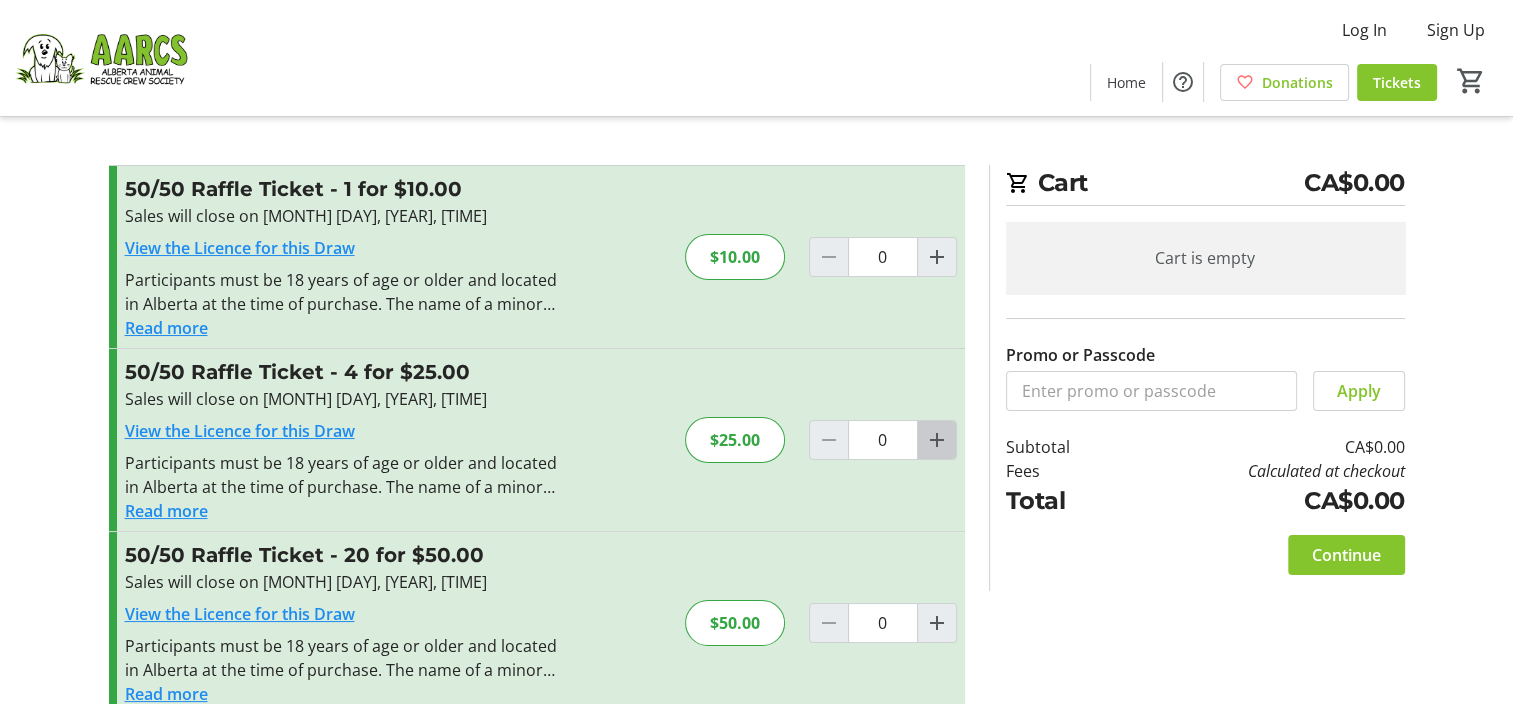 click 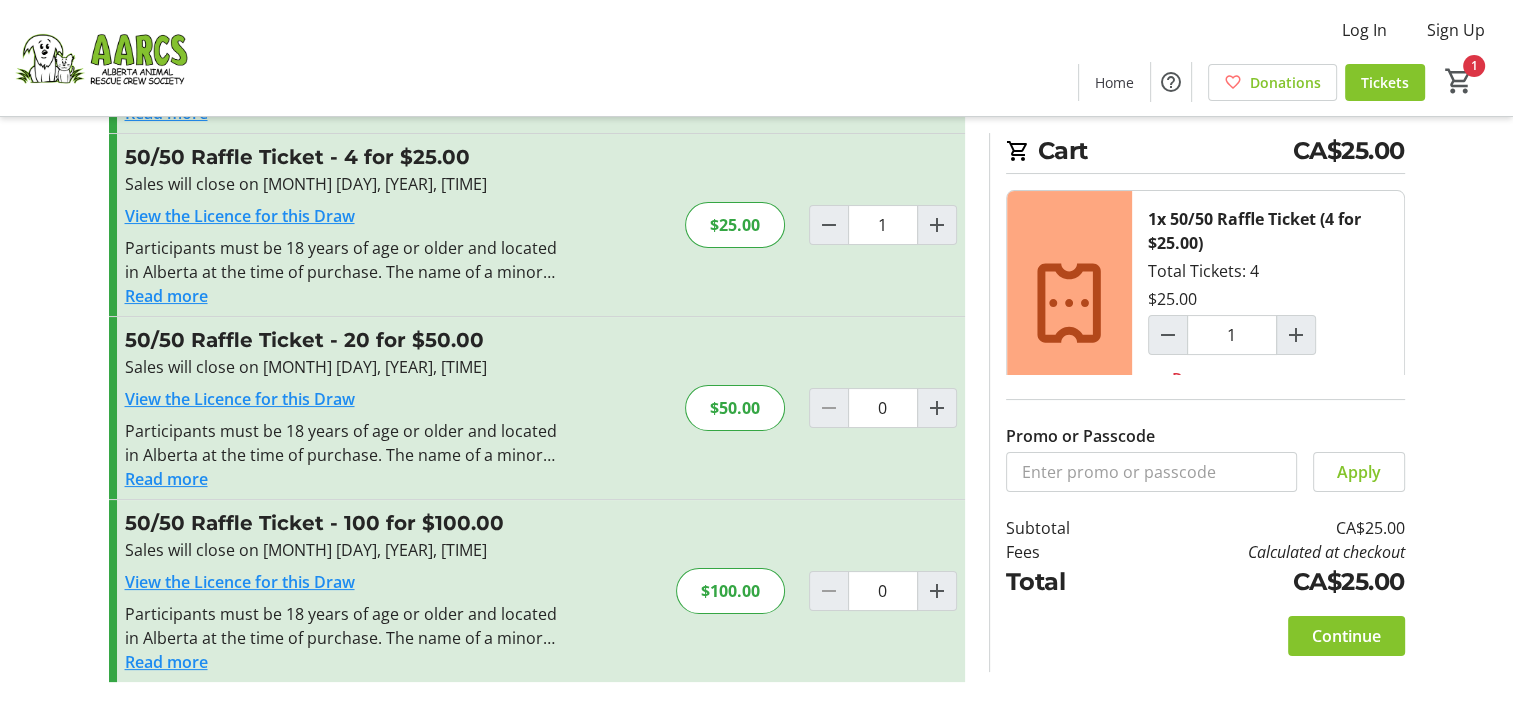 scroll, scrollTop: 216, scrollLeft: 0, axis: vertical 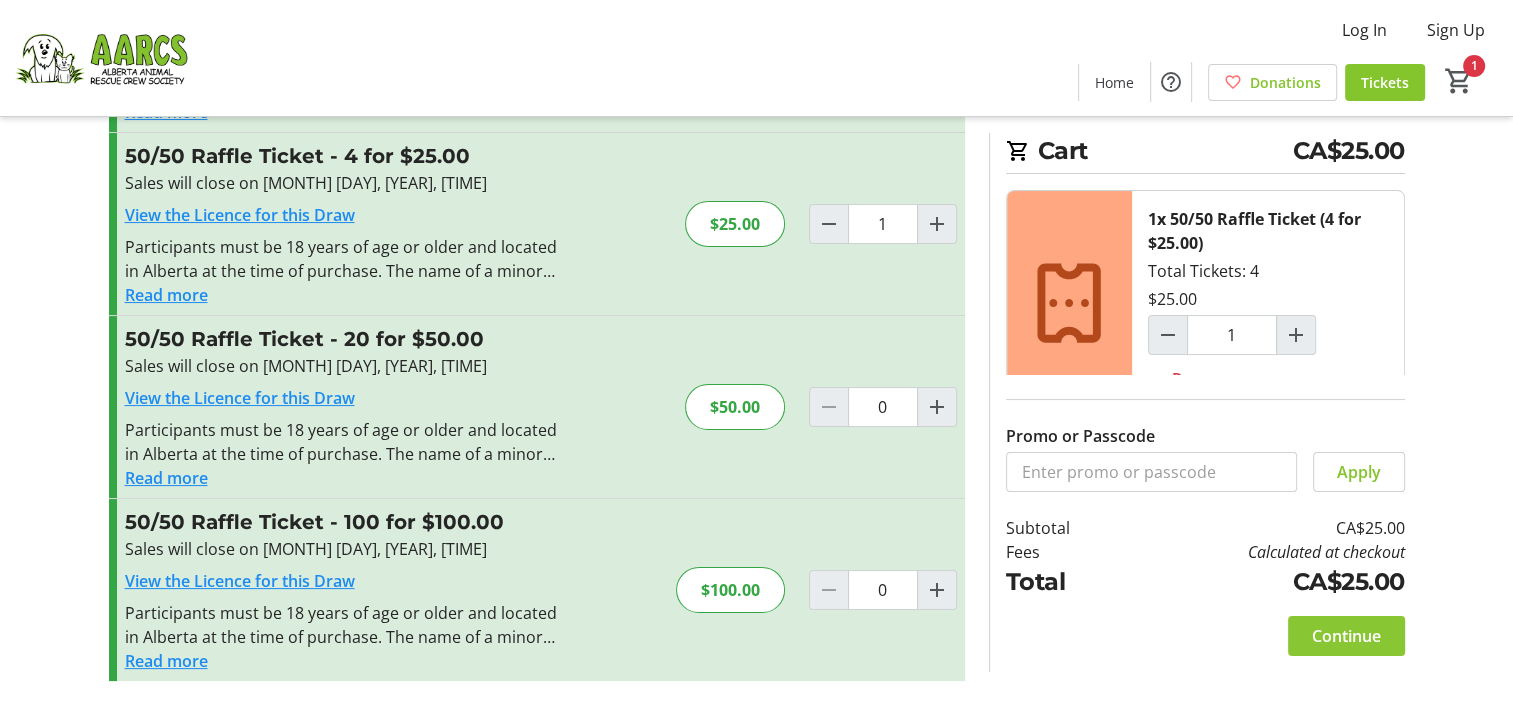click on "Continue" 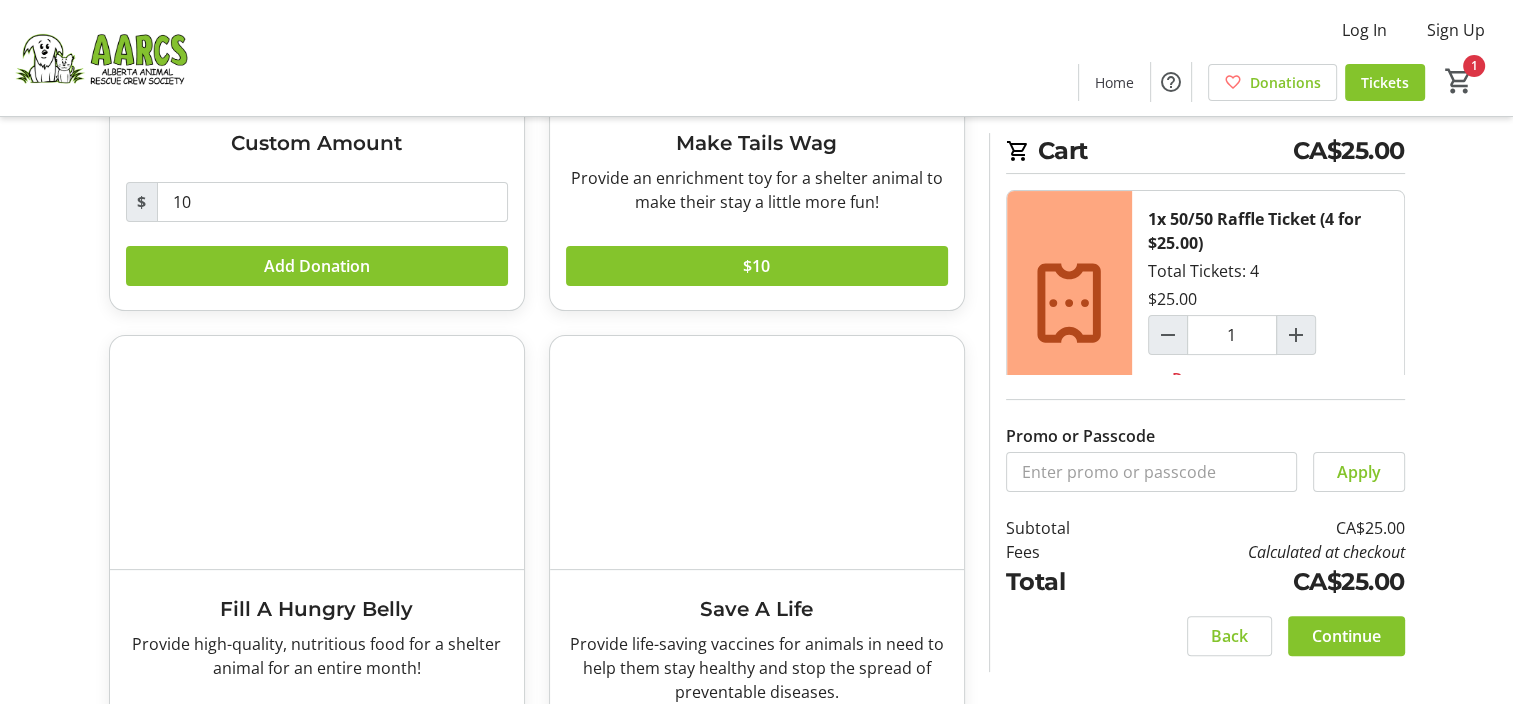 scroll, scrollTop: 467, scrollLeft: 0, axis: vertical 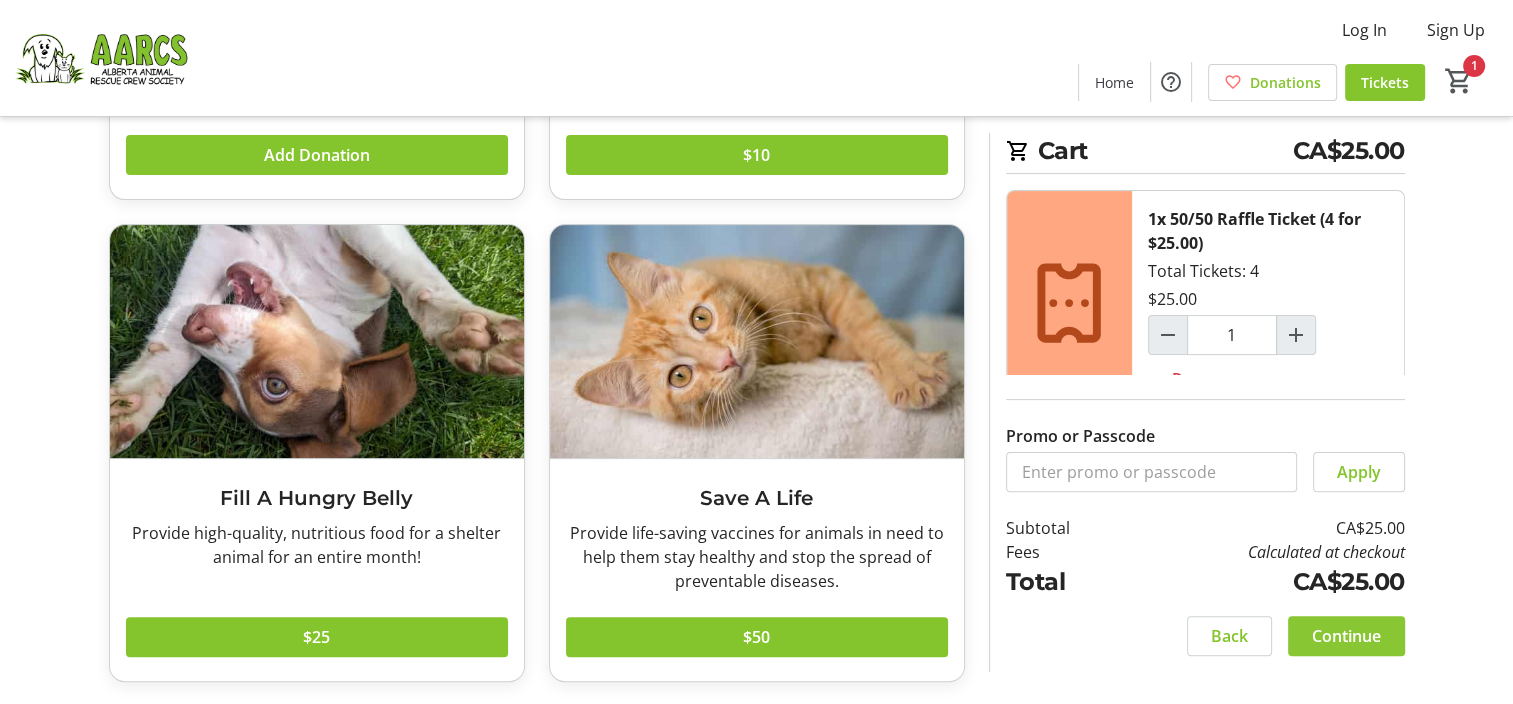click on "Continue" 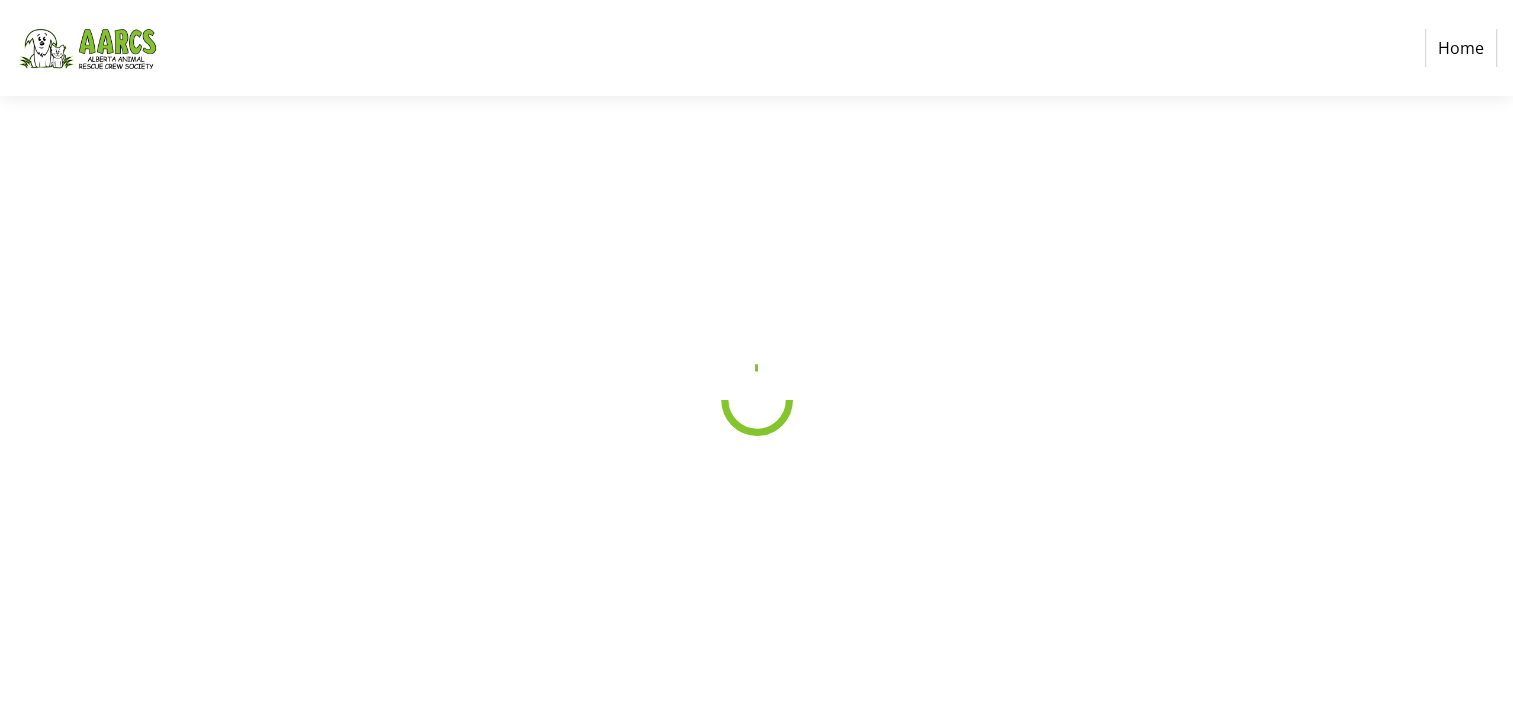 scroll, scrollTop: 0, scrollLeft: 0, axis: both 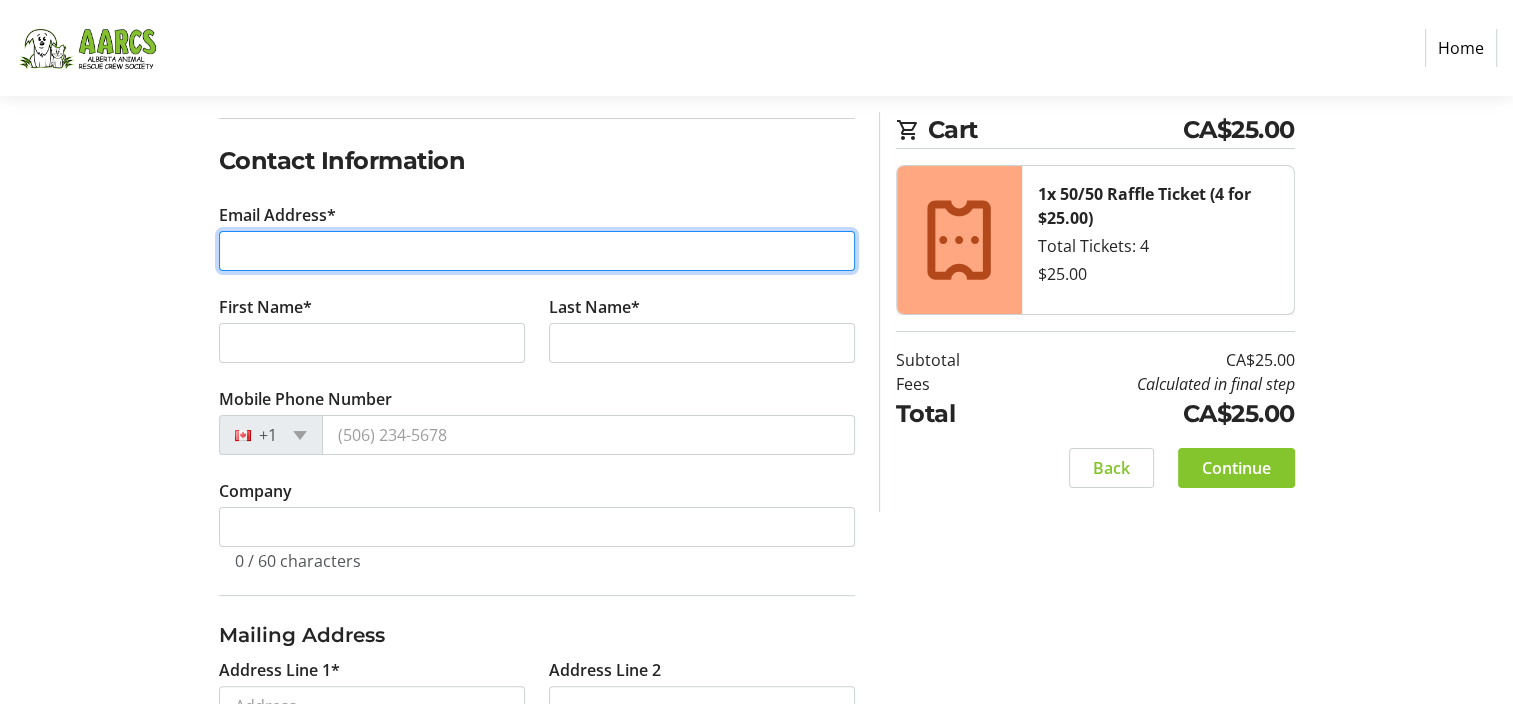 click on "Email Address*" at bounding box center (537, 251) 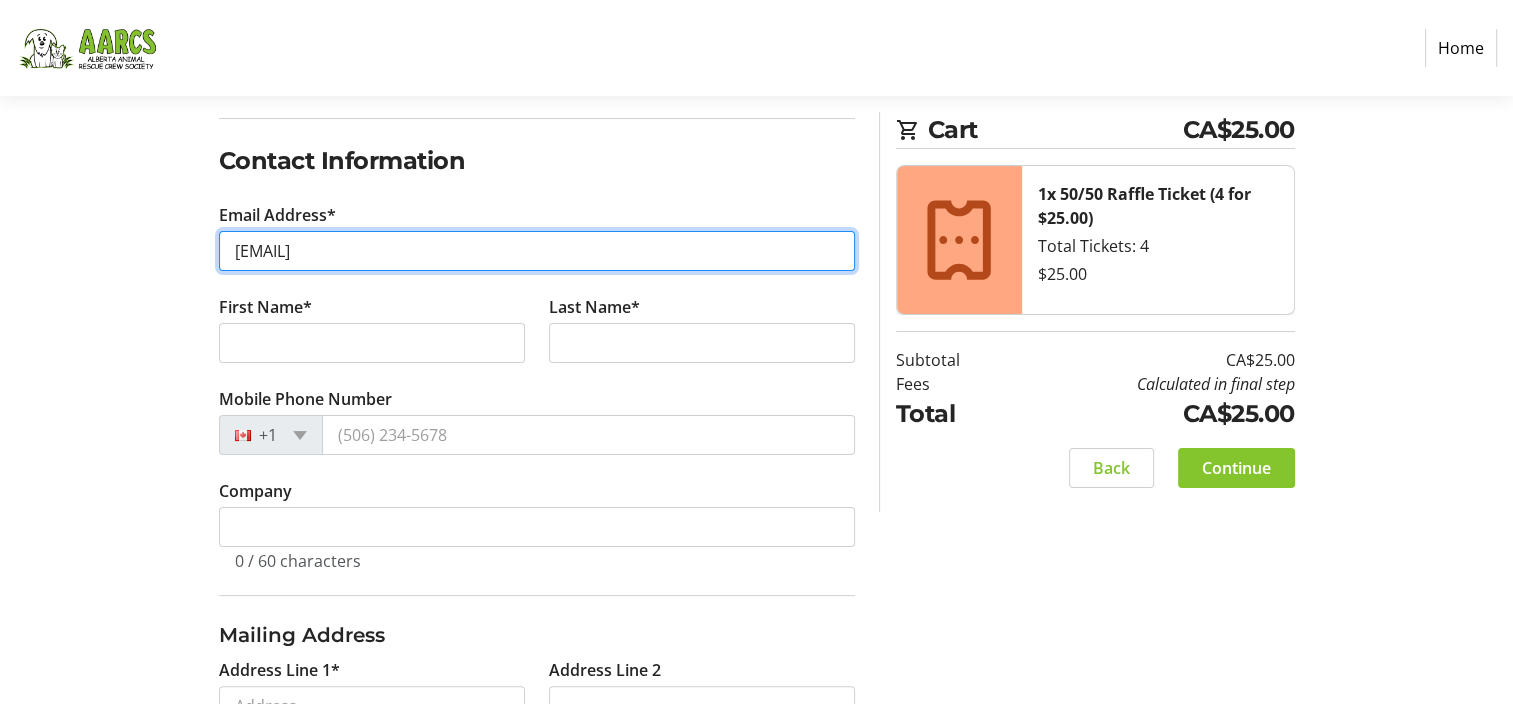 type on "[EMAIL]" 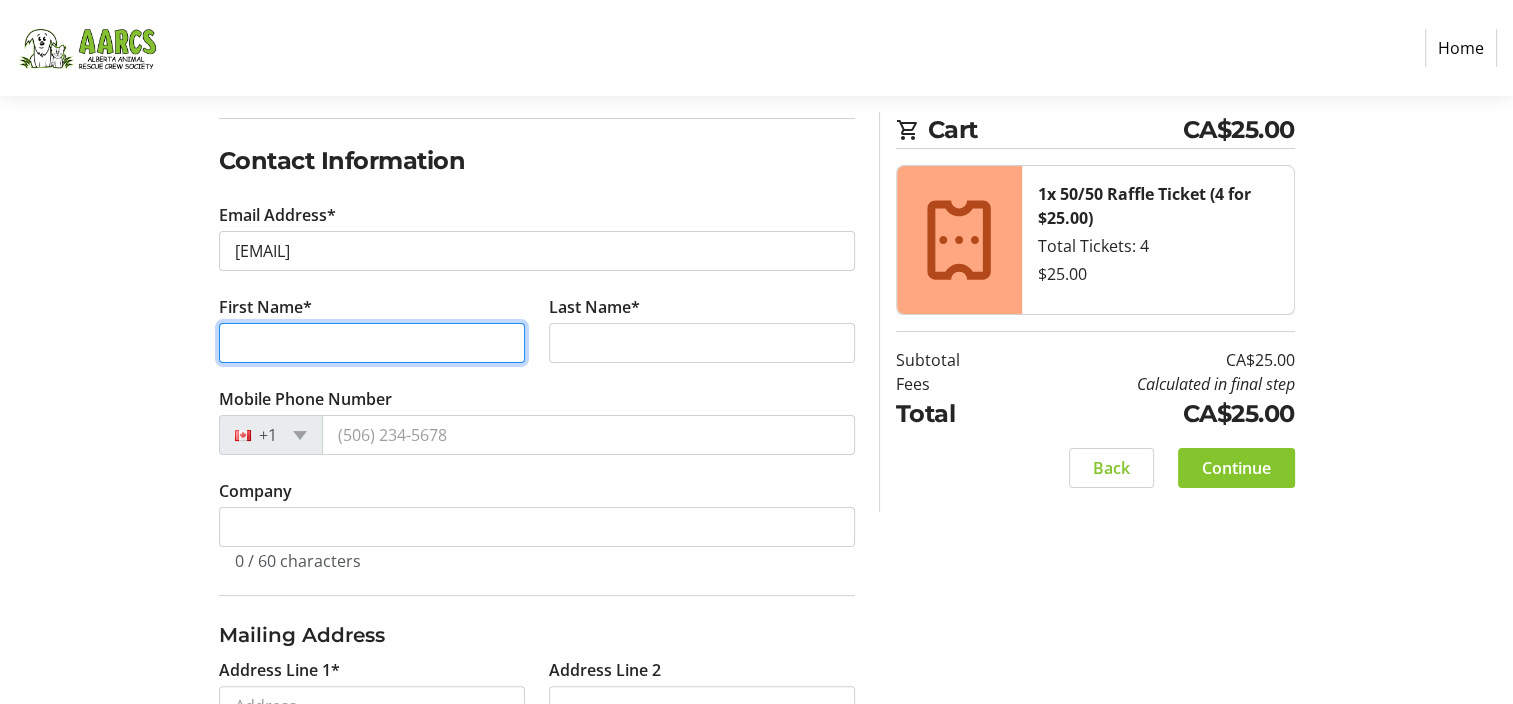 click on "First Name*" at bounding box center (372, 343) 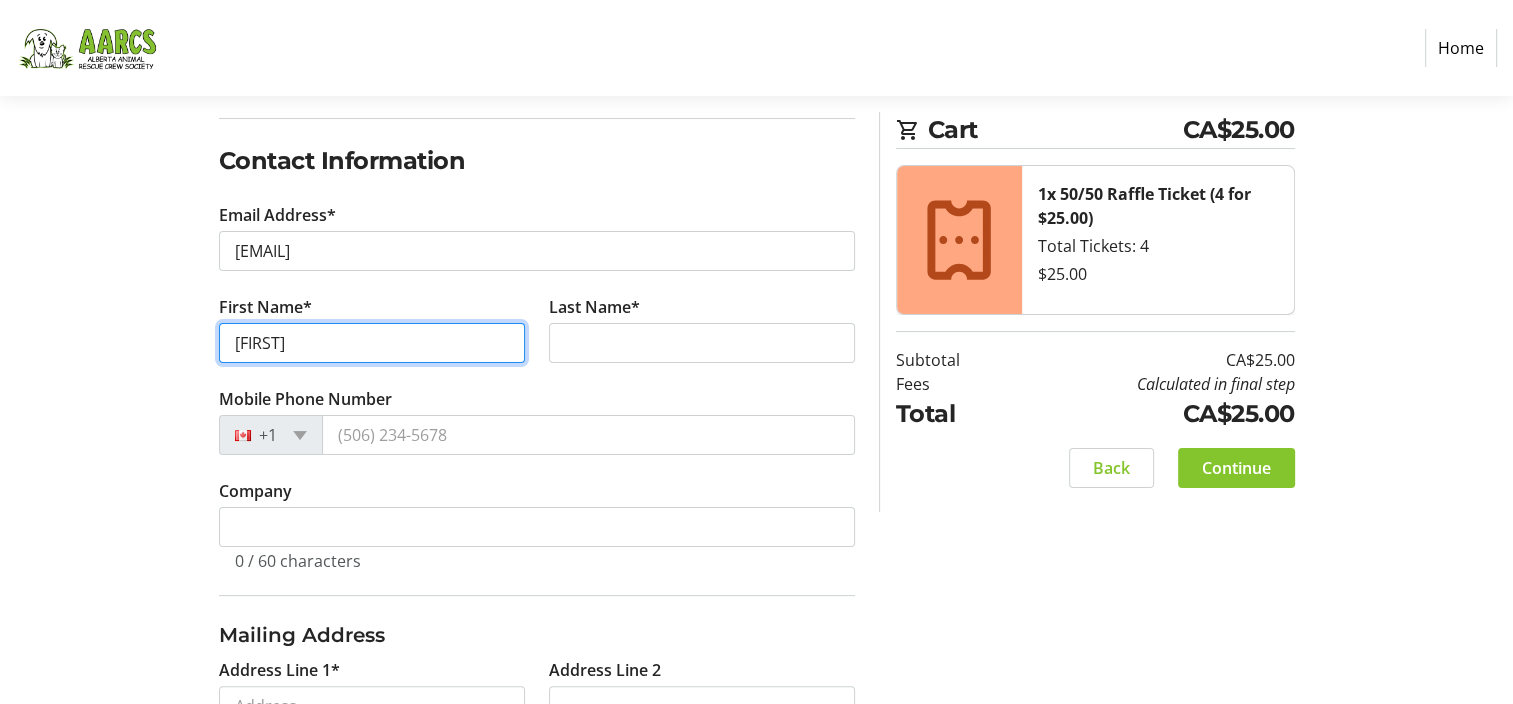 type on "[FIRST]" 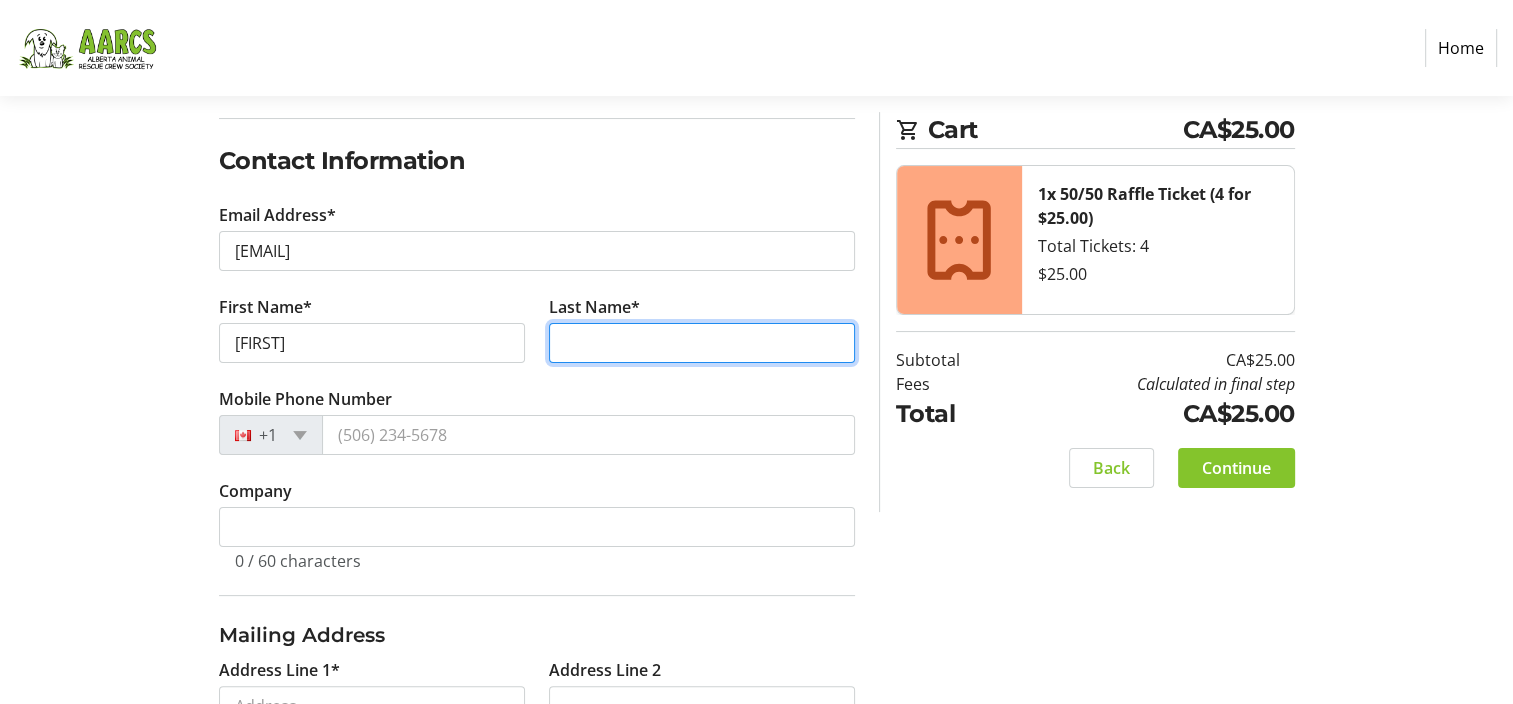 click on "Last Name*" at bounding box center [702, 343] 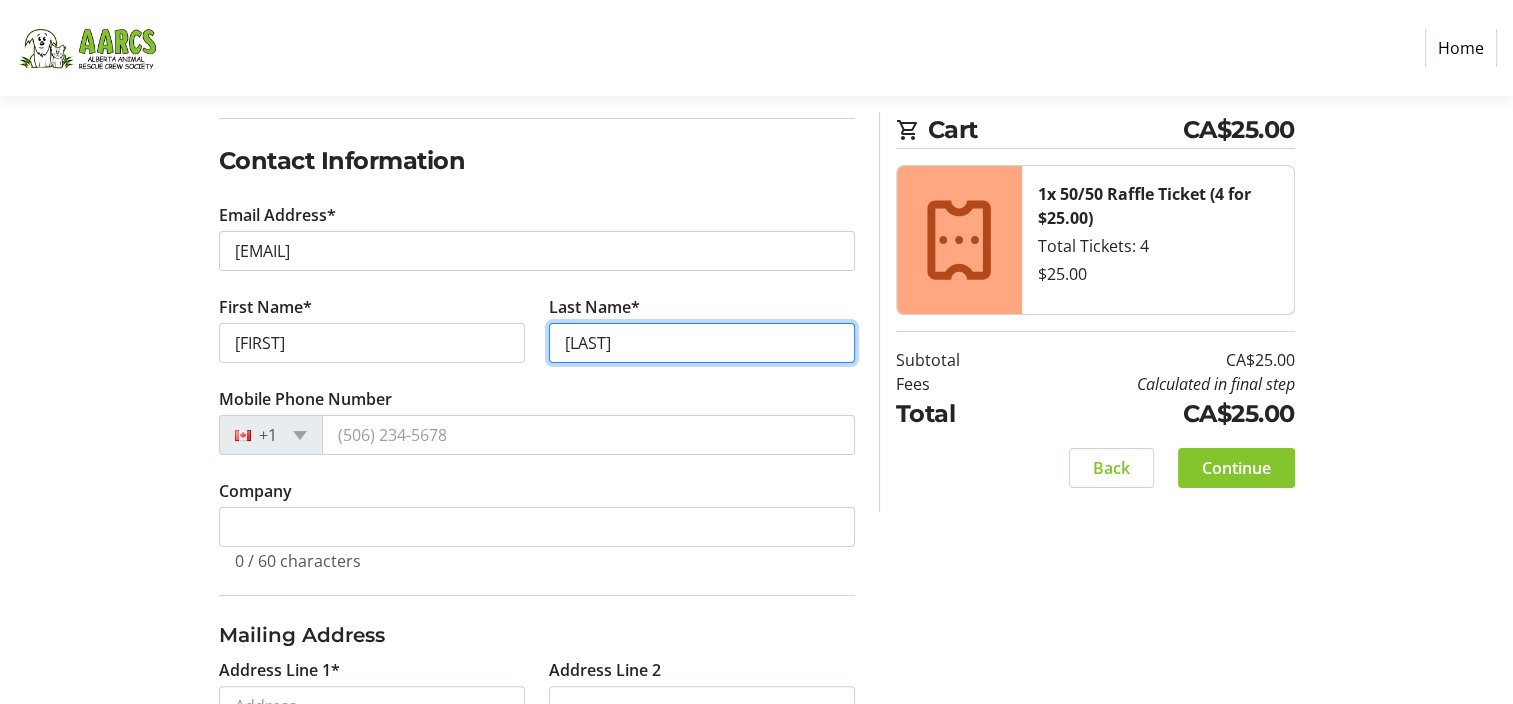 type on "[LAST]" 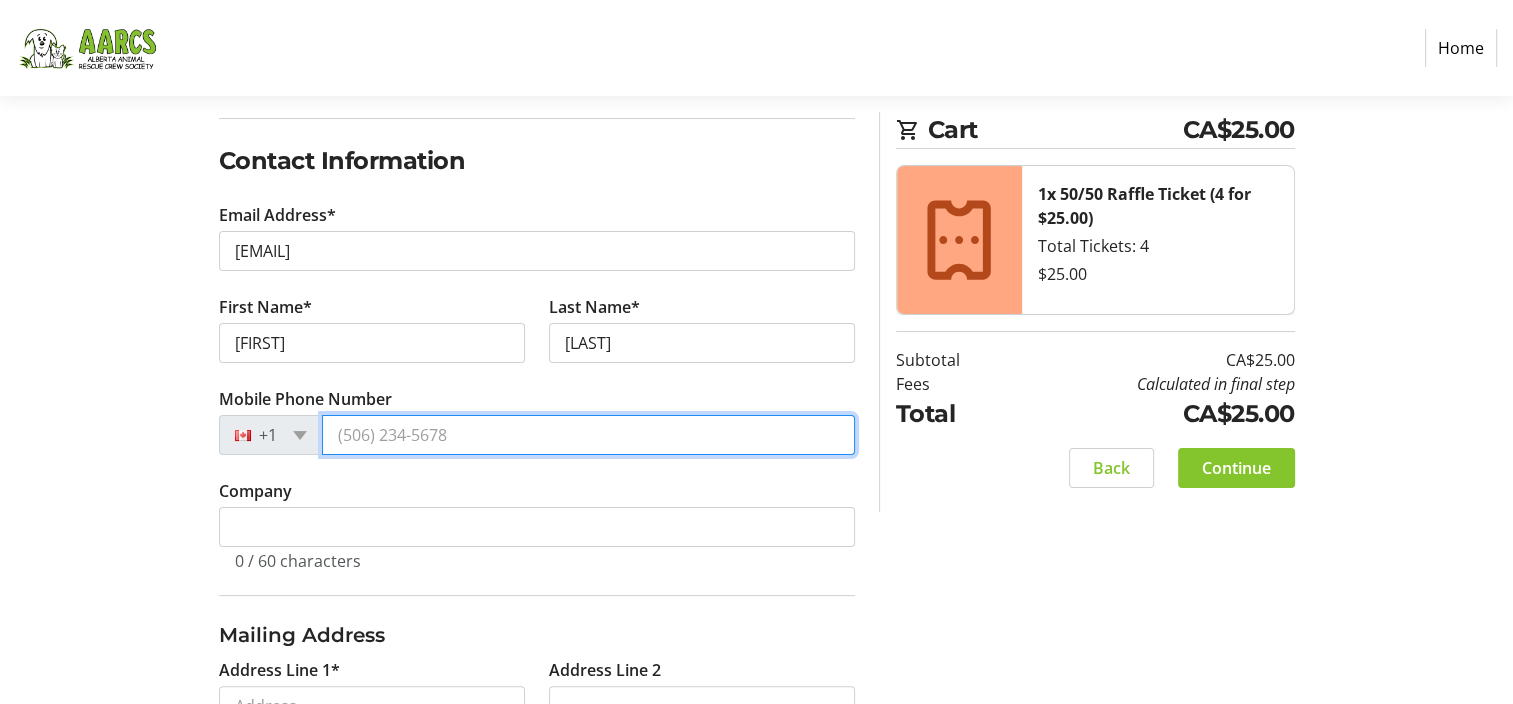 click on "Mobile Phone Number" at bounding box center [588, 435] 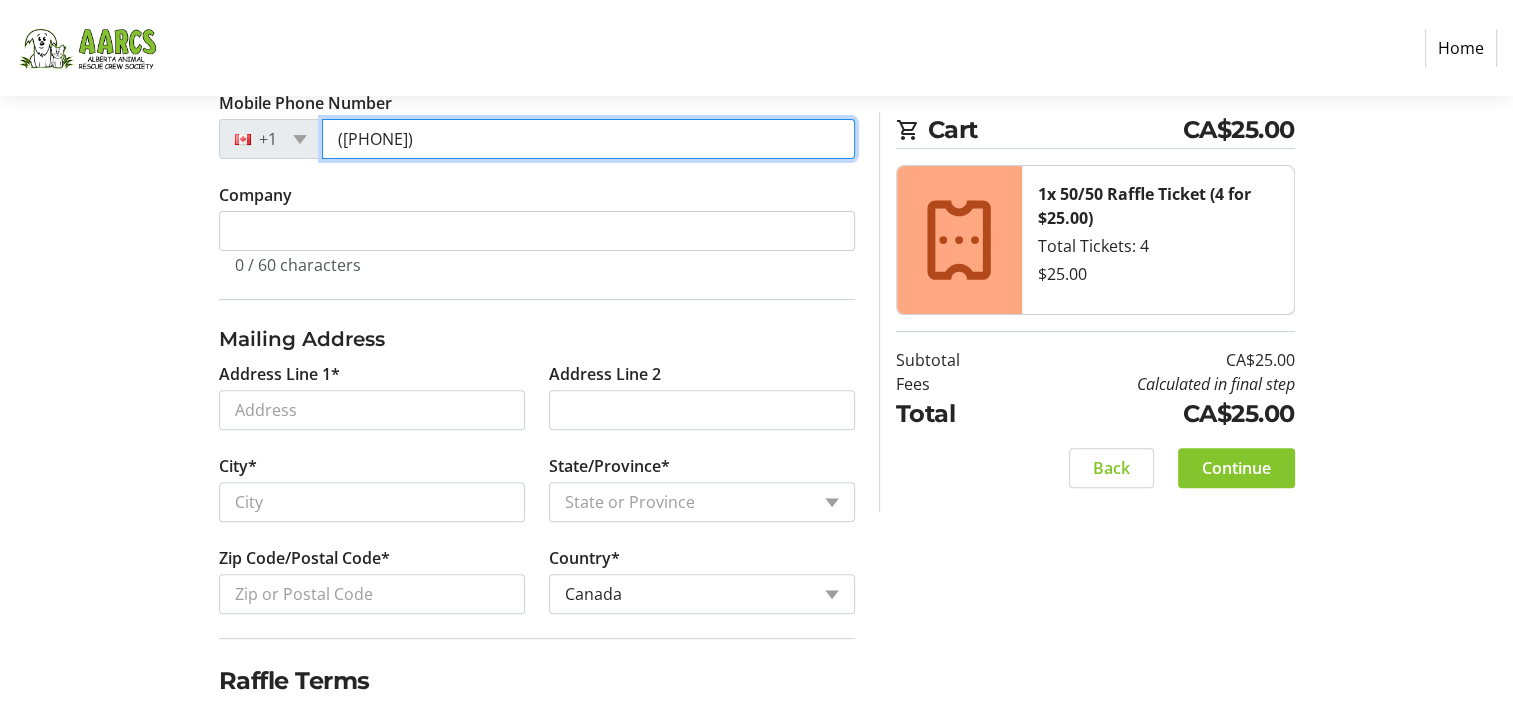scroll, scrollTop: 600, scrollLeft: 0, axis: vertical 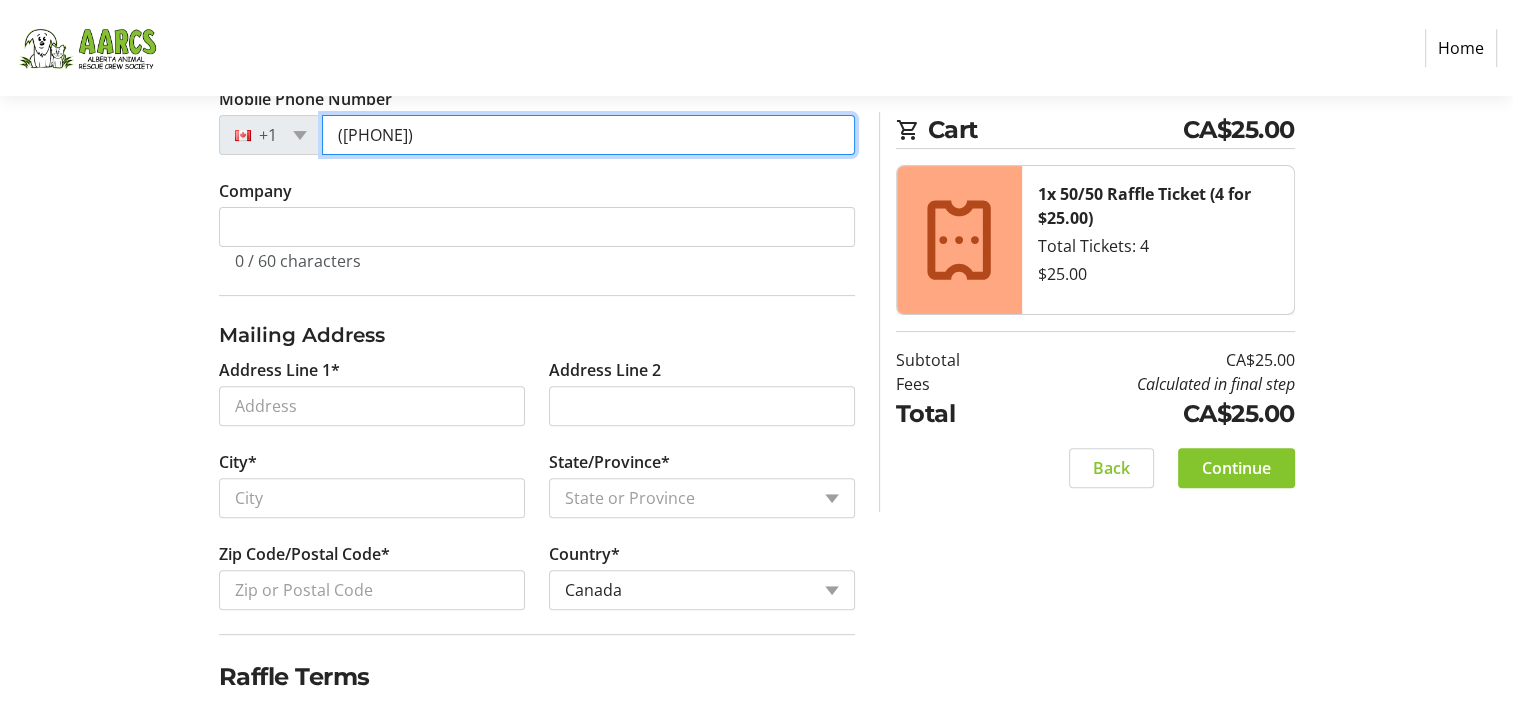 type on "([PHONE])" 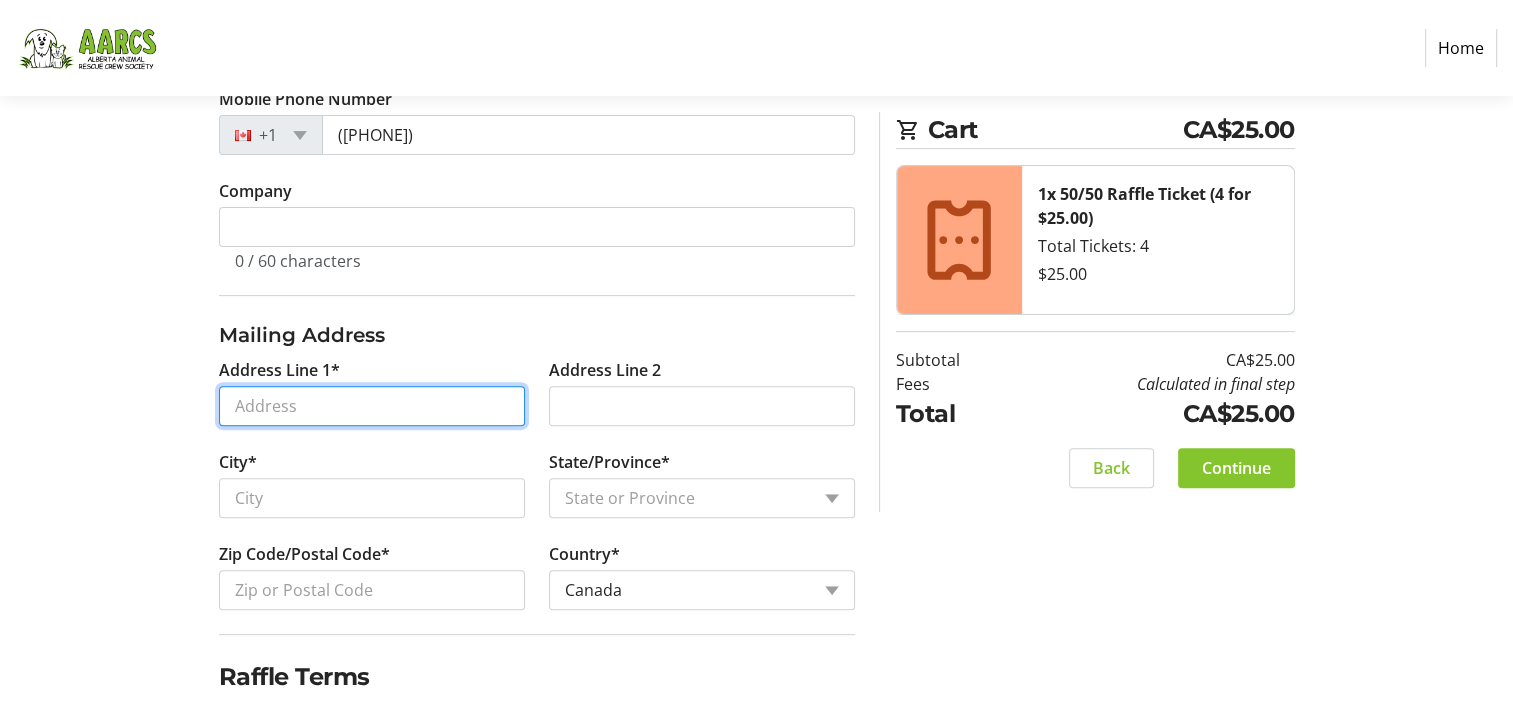 click on "Address Line 1*" at bounding box center (372, 406) 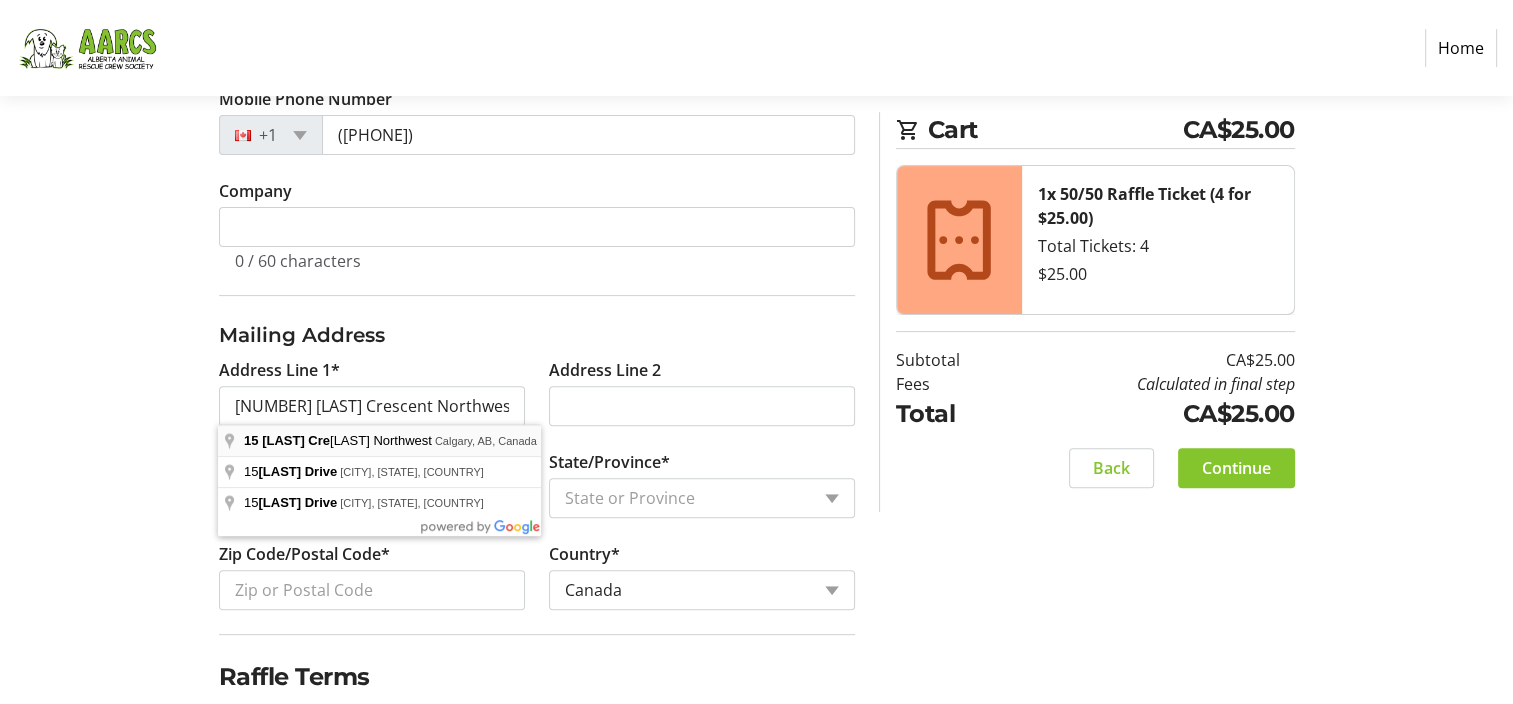 type on "[NUMBER] [LAST] Crescent Northwest" 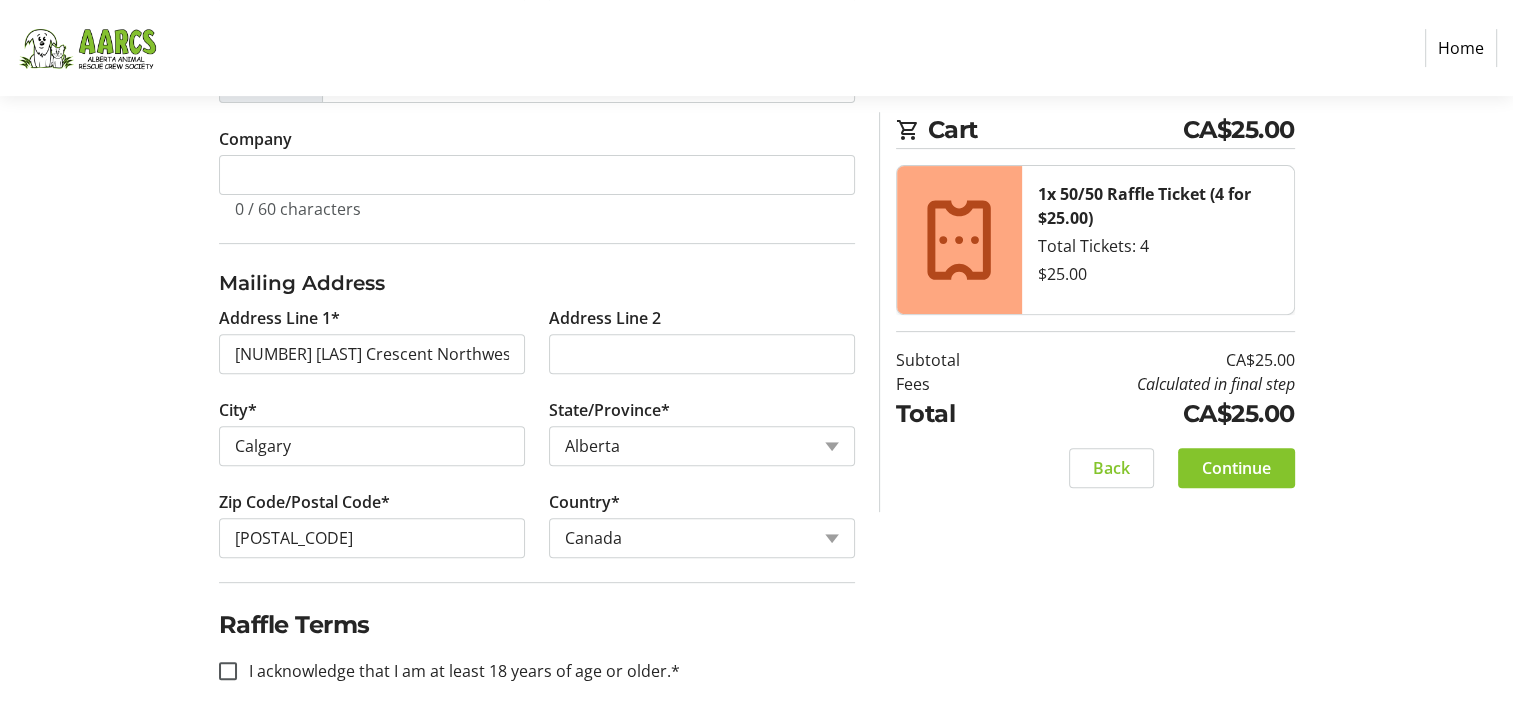 scroll, scrollTop: 676, scrollLeft: 0, axis: vertical 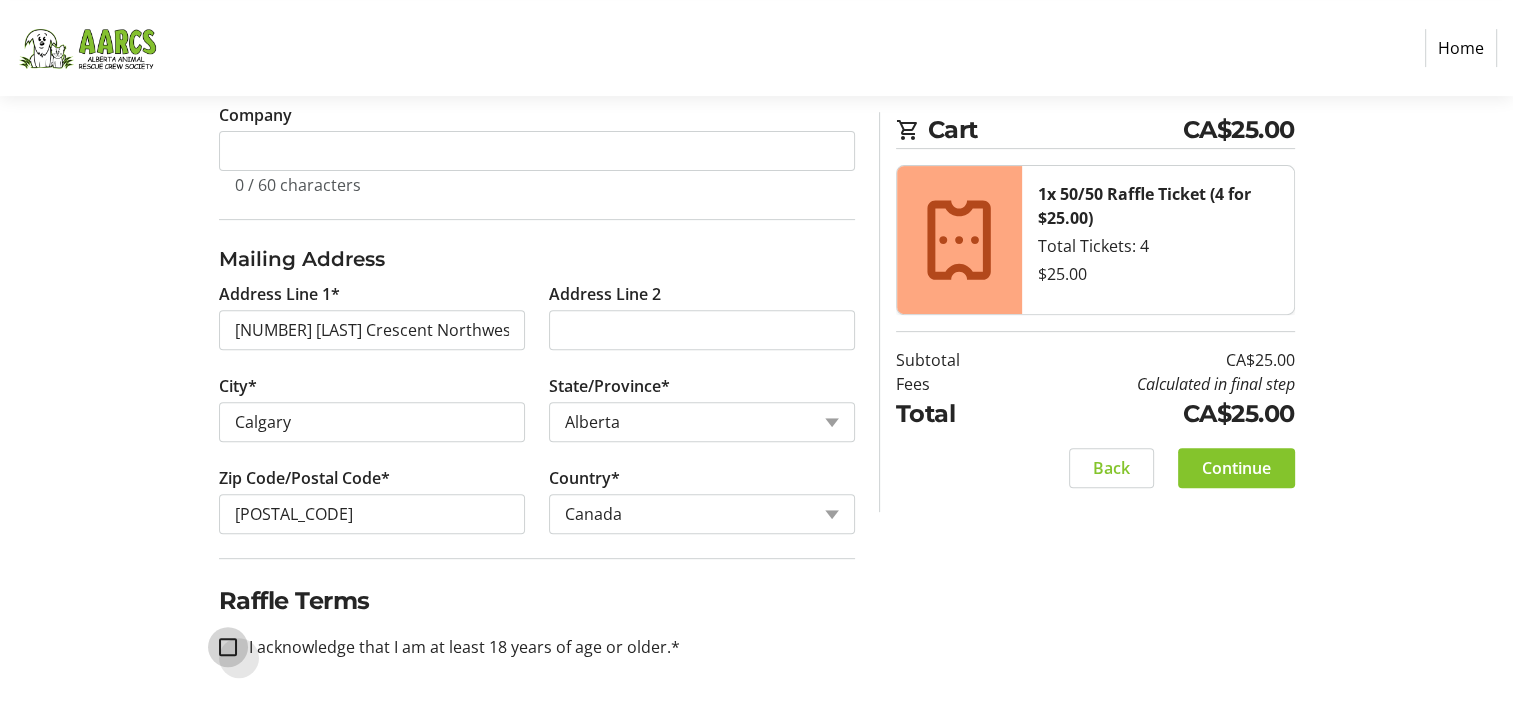 click on "I acknowledge that I am at least 18 years of age or older.*" at bounding box center [228, 647] 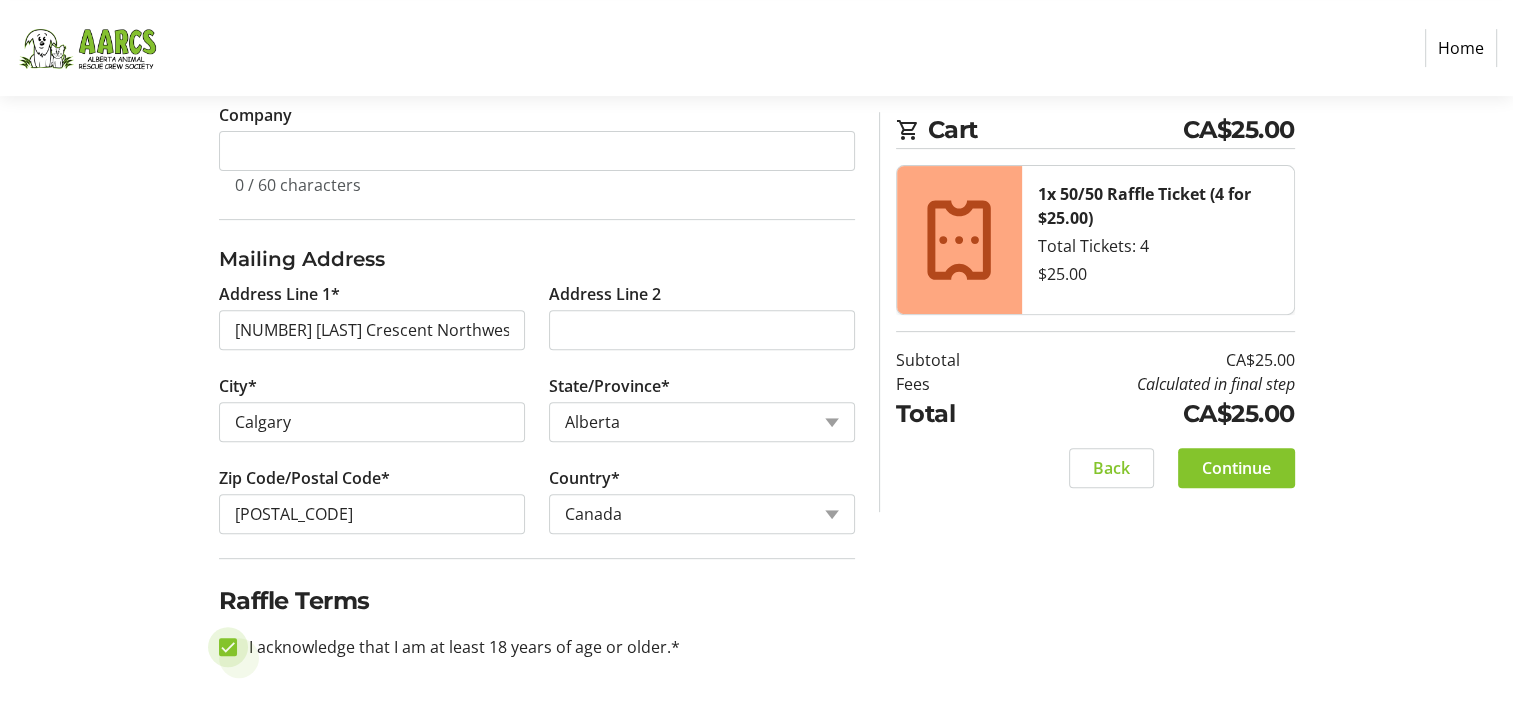 checkbox on "true" 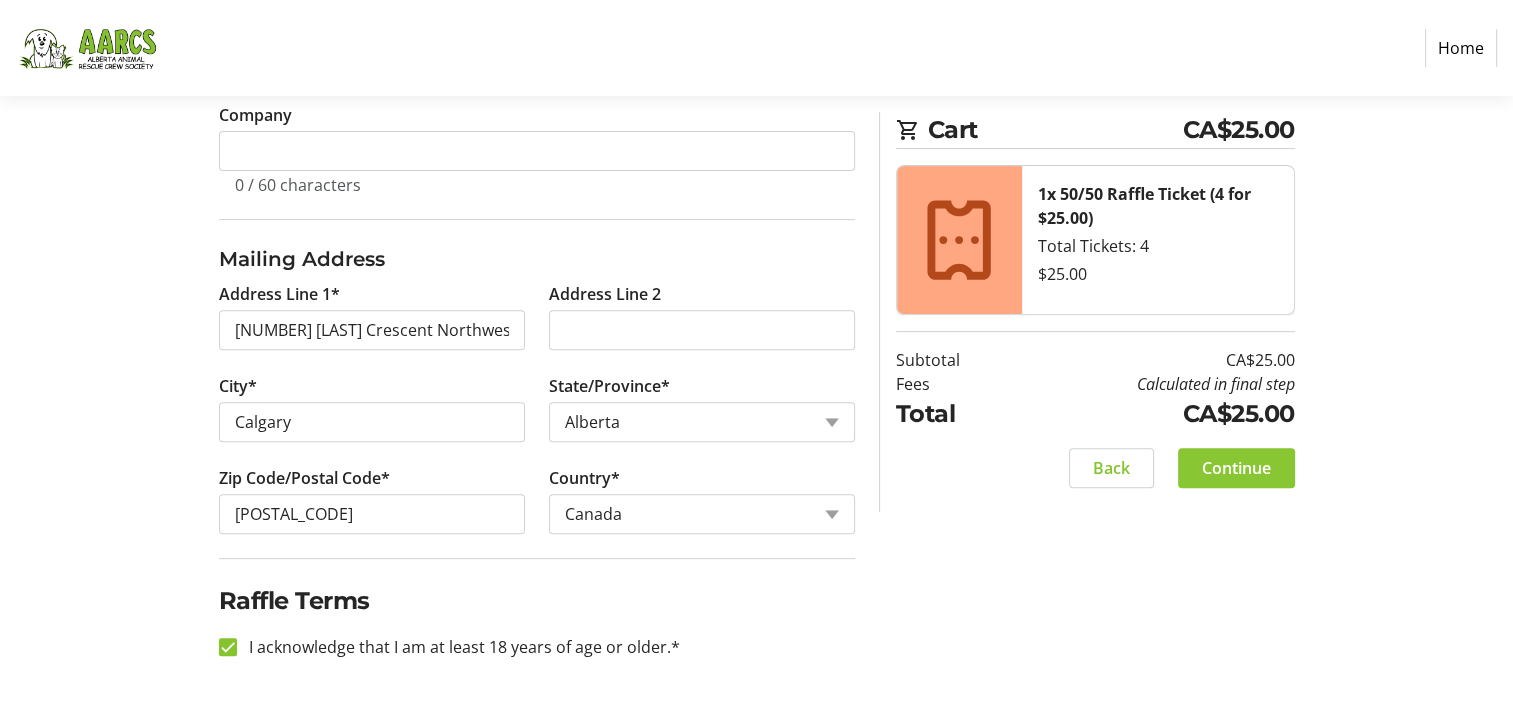 click on "Continue" 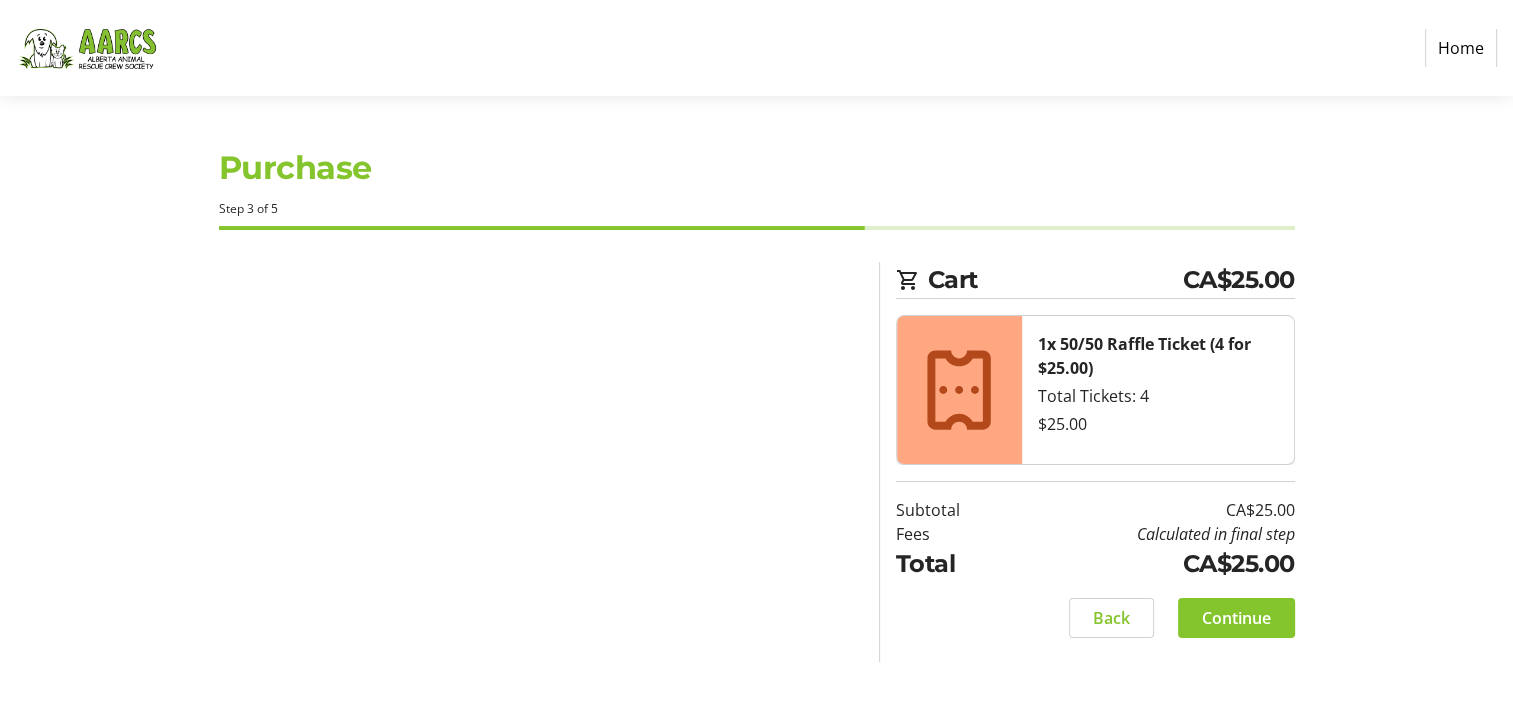 scroll, scrollTop: 0, scrollLeft: 0, axis: both 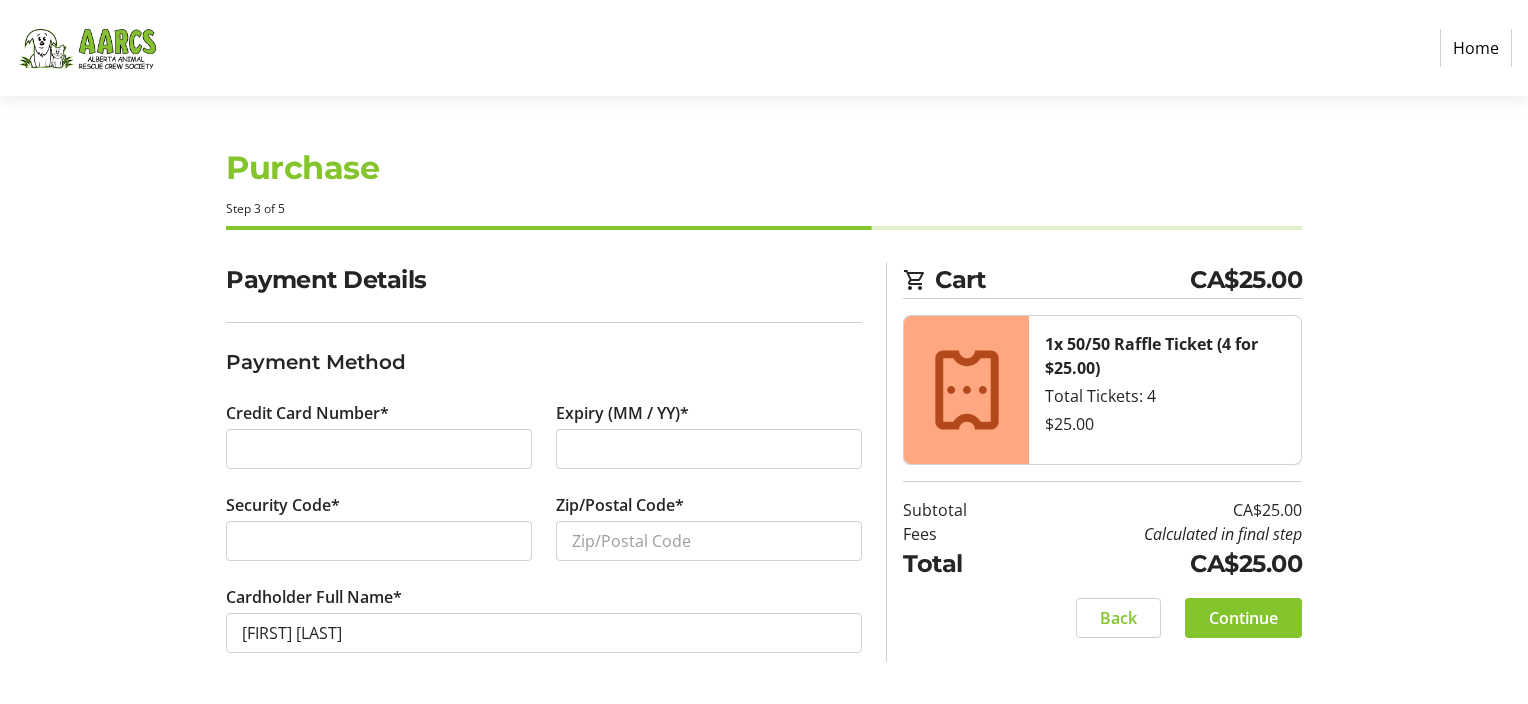 click at bounding box center [709, 449] 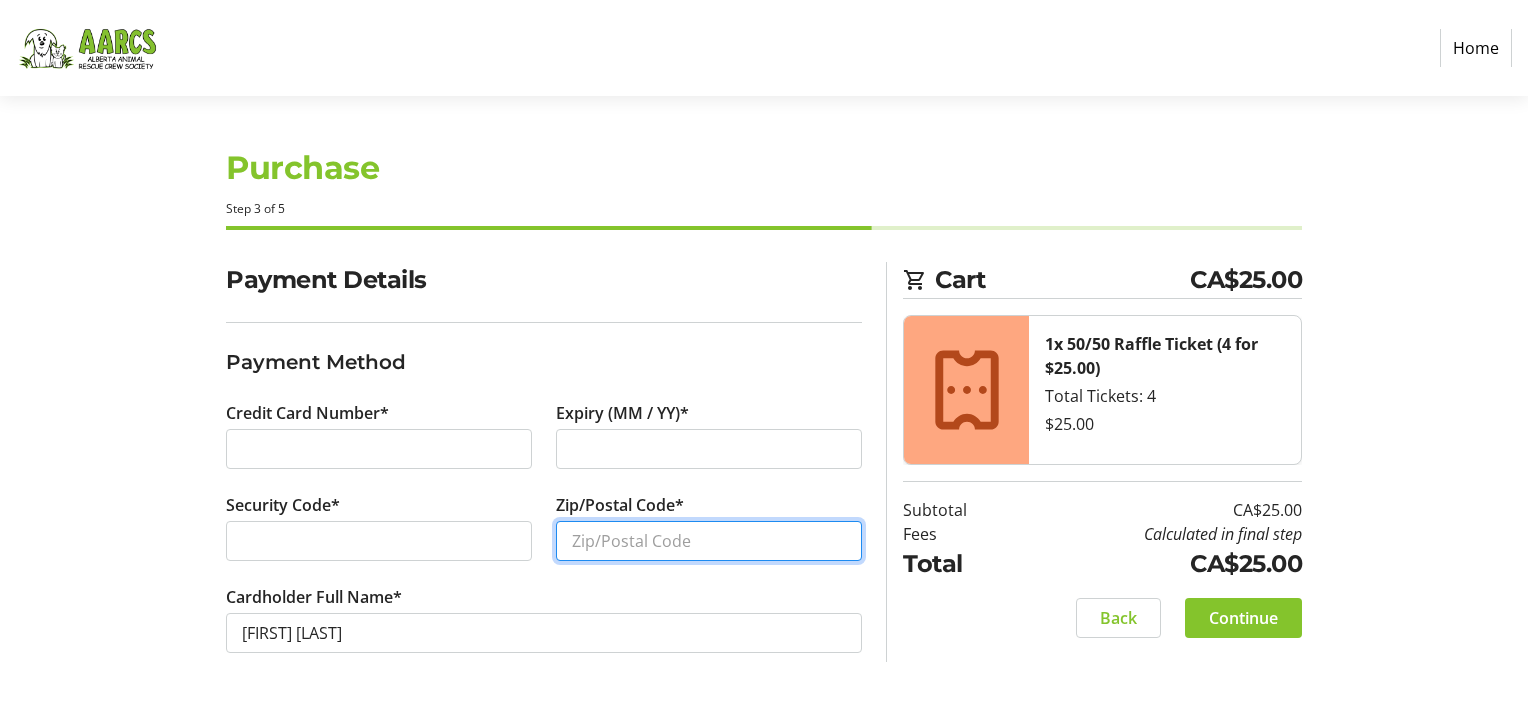 click on "Zip/Postal Code*" at bounding box center (709, 541) 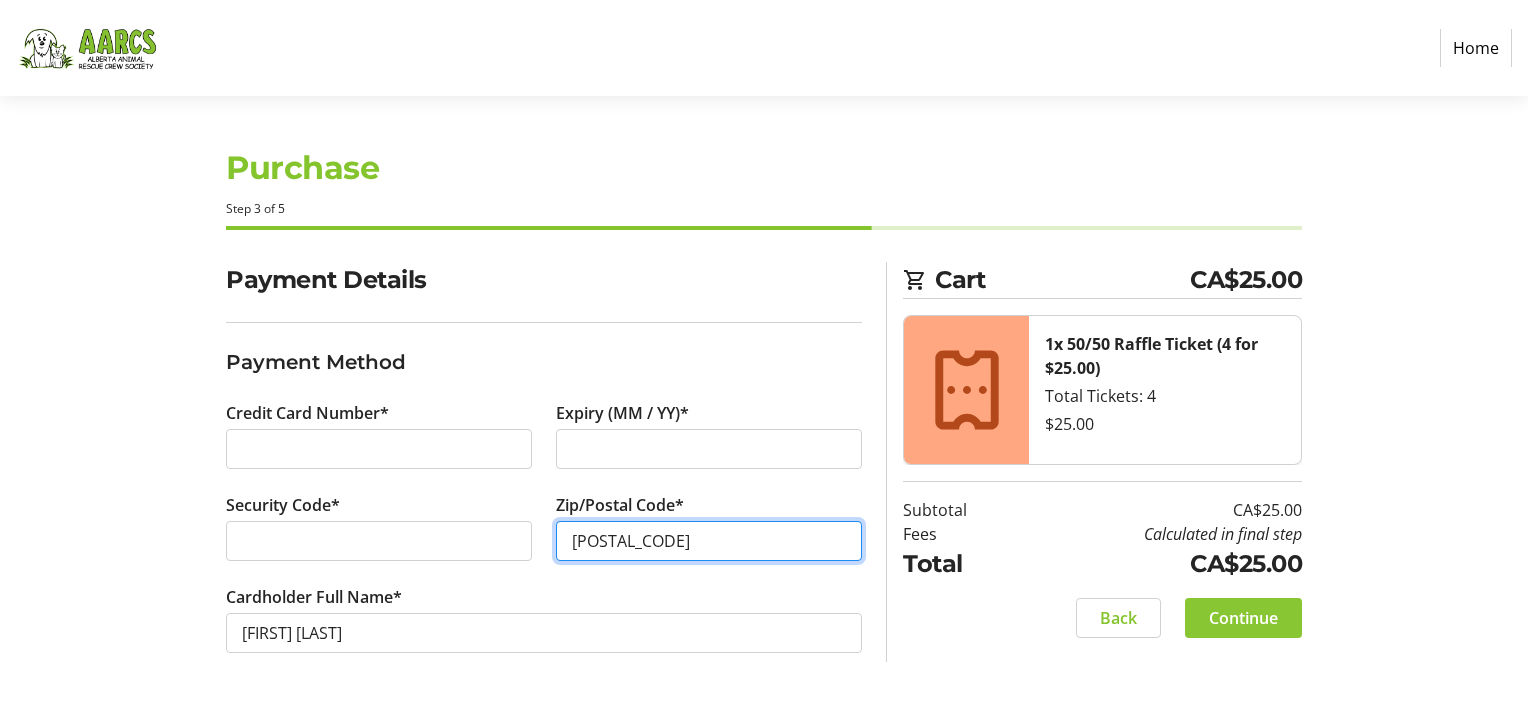 type on "[POSTAL_CODE]" 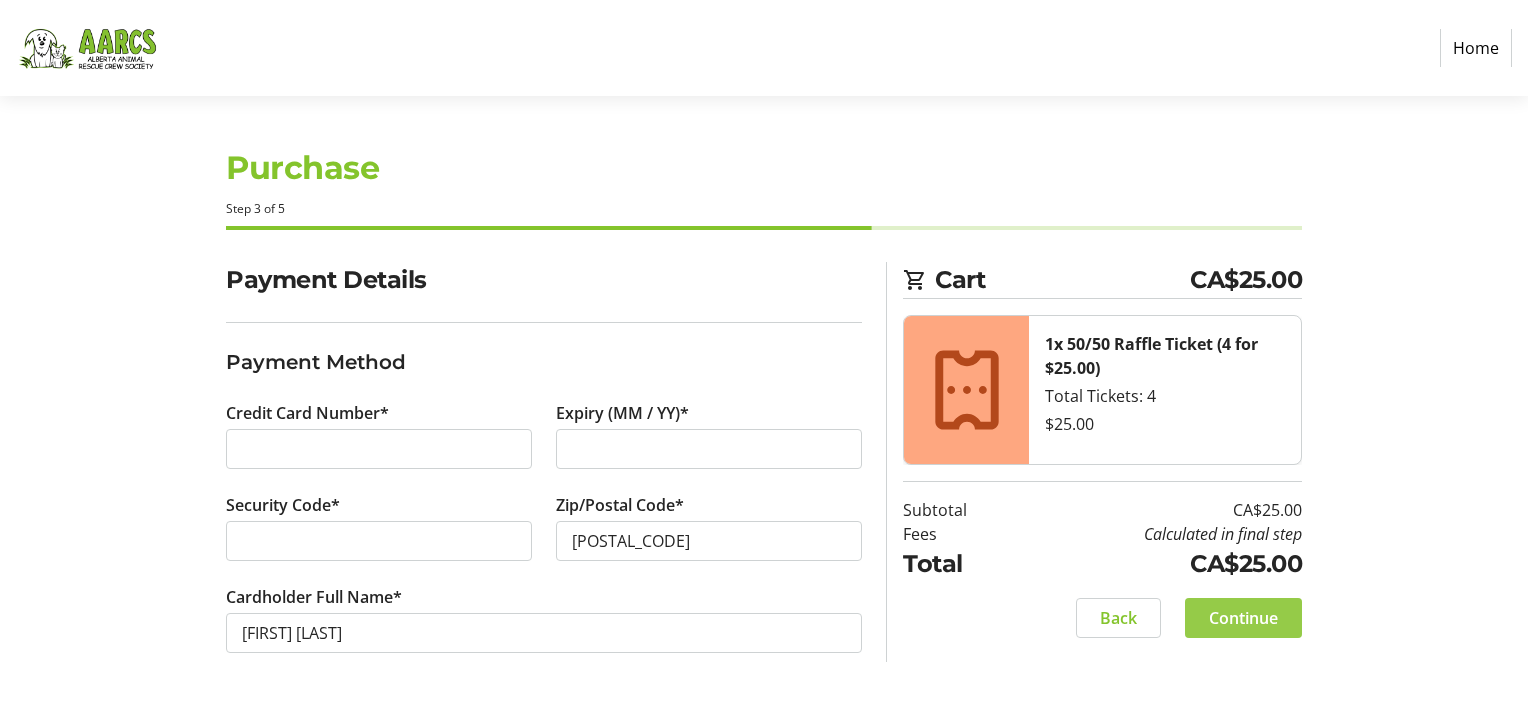 click on "Continue" 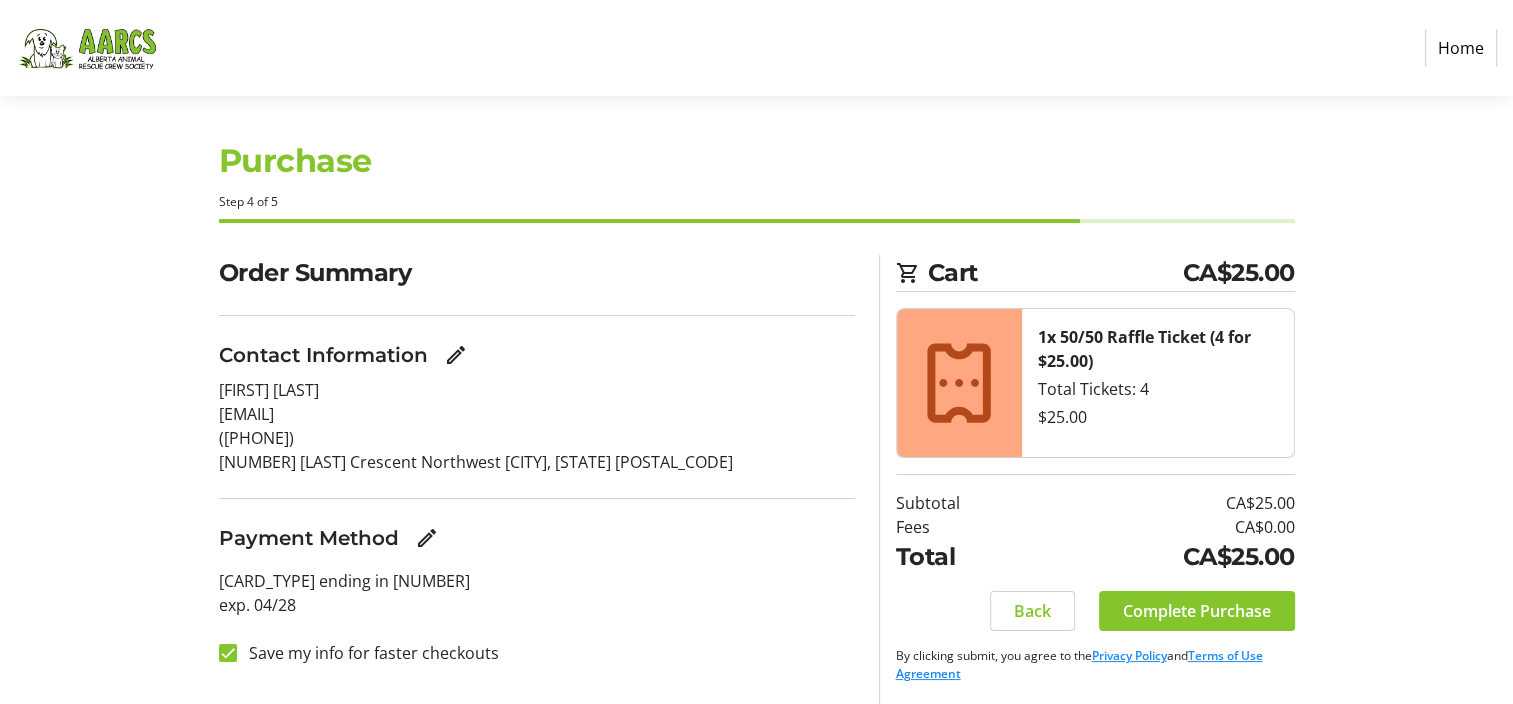 scroll, scrollTop: 9, scrollLeft: 0, axis: vertical 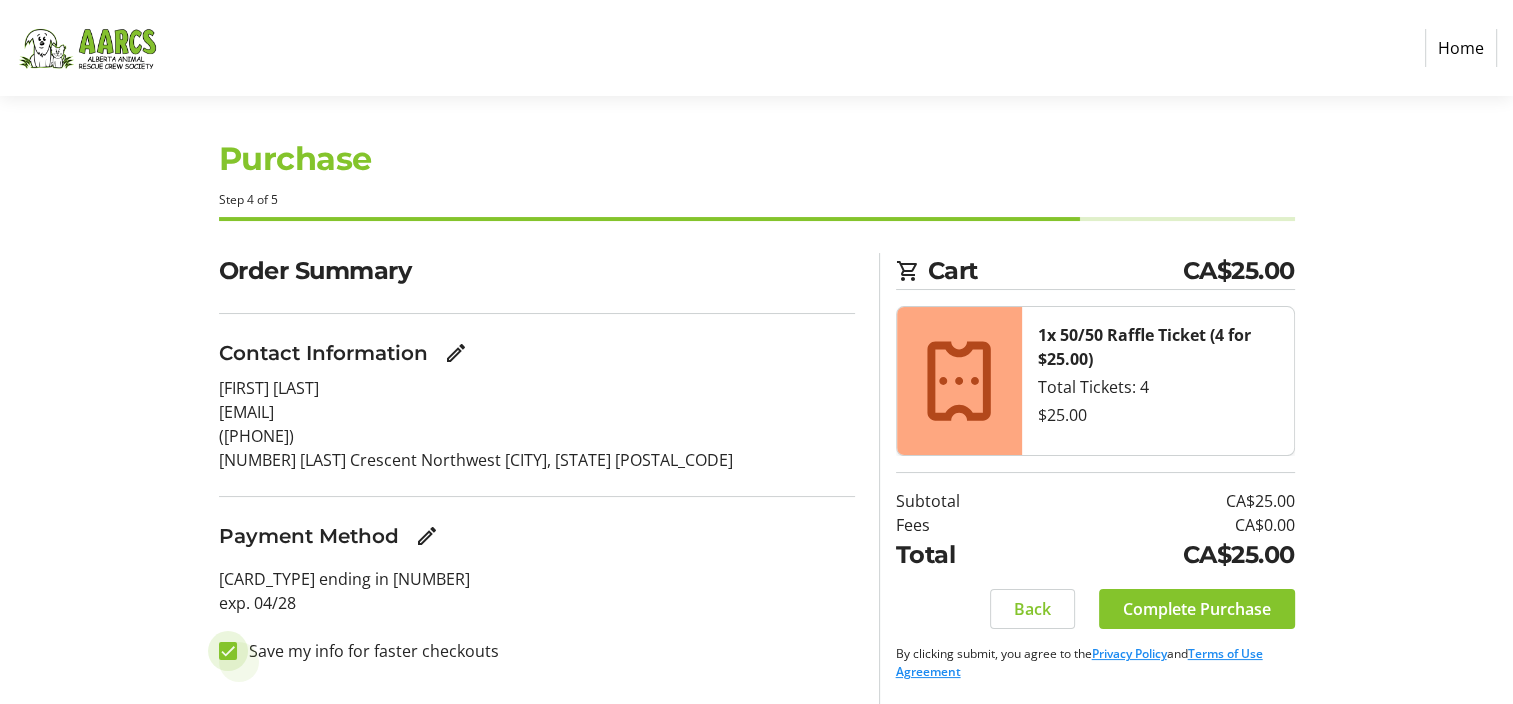click on "Save my info for faster checkouts" at bounding box center [228, 651] 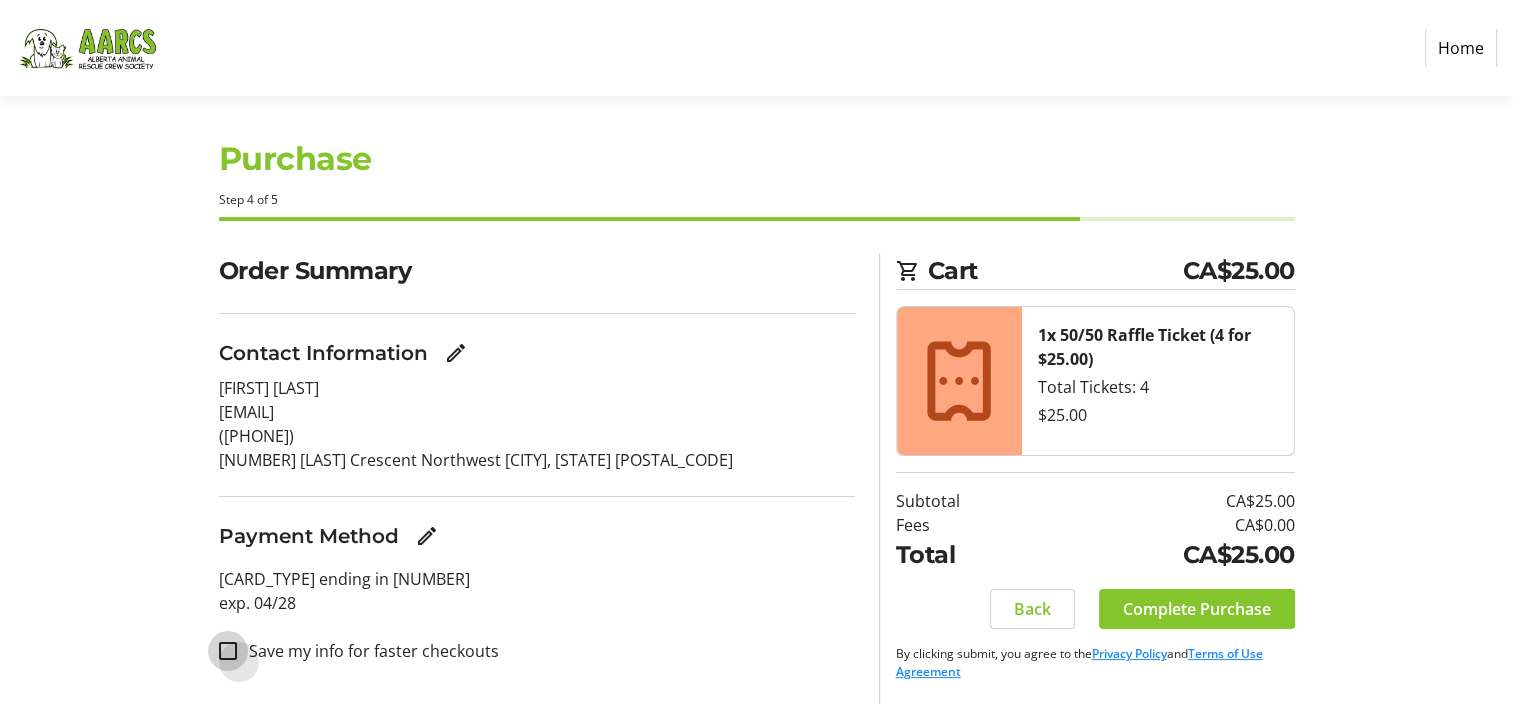 checkbox on "false" 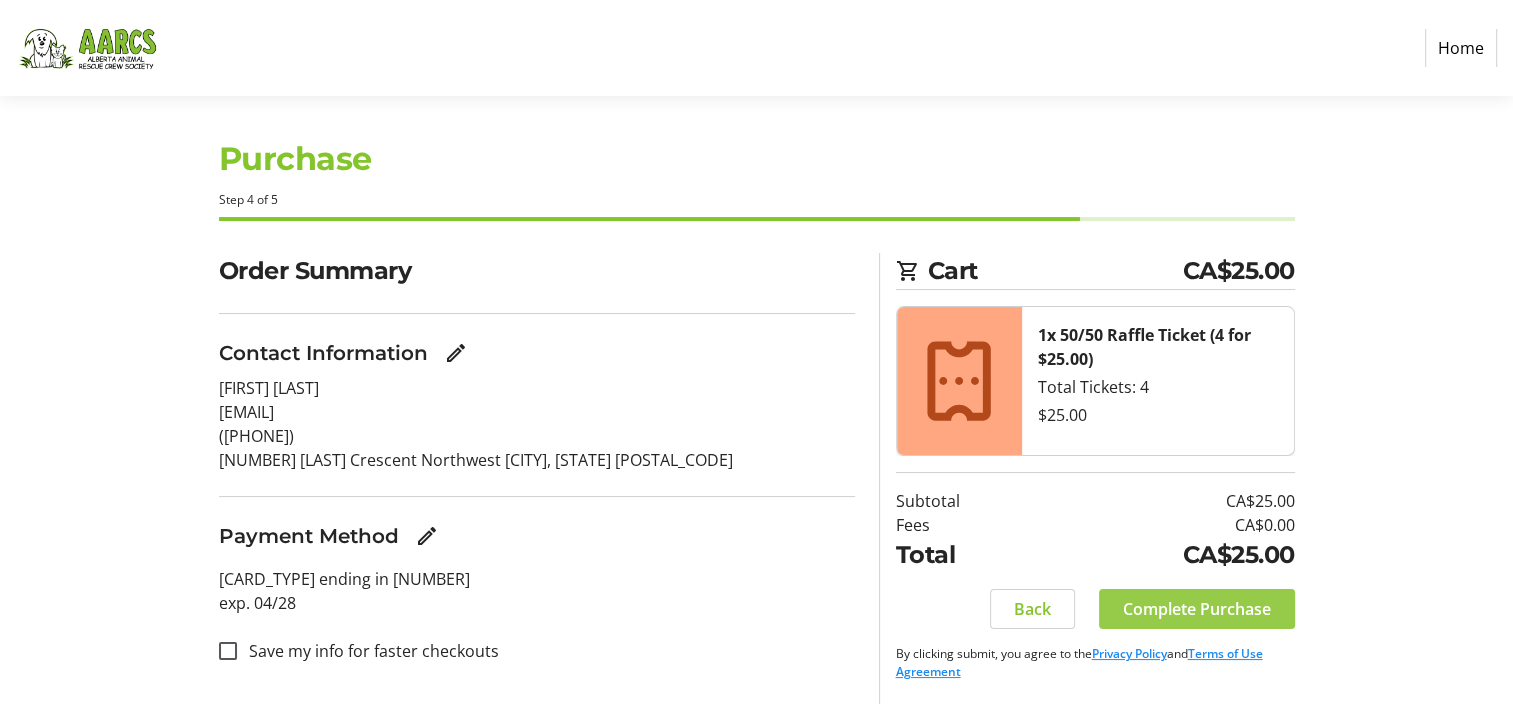 click on "Complete Purchase" 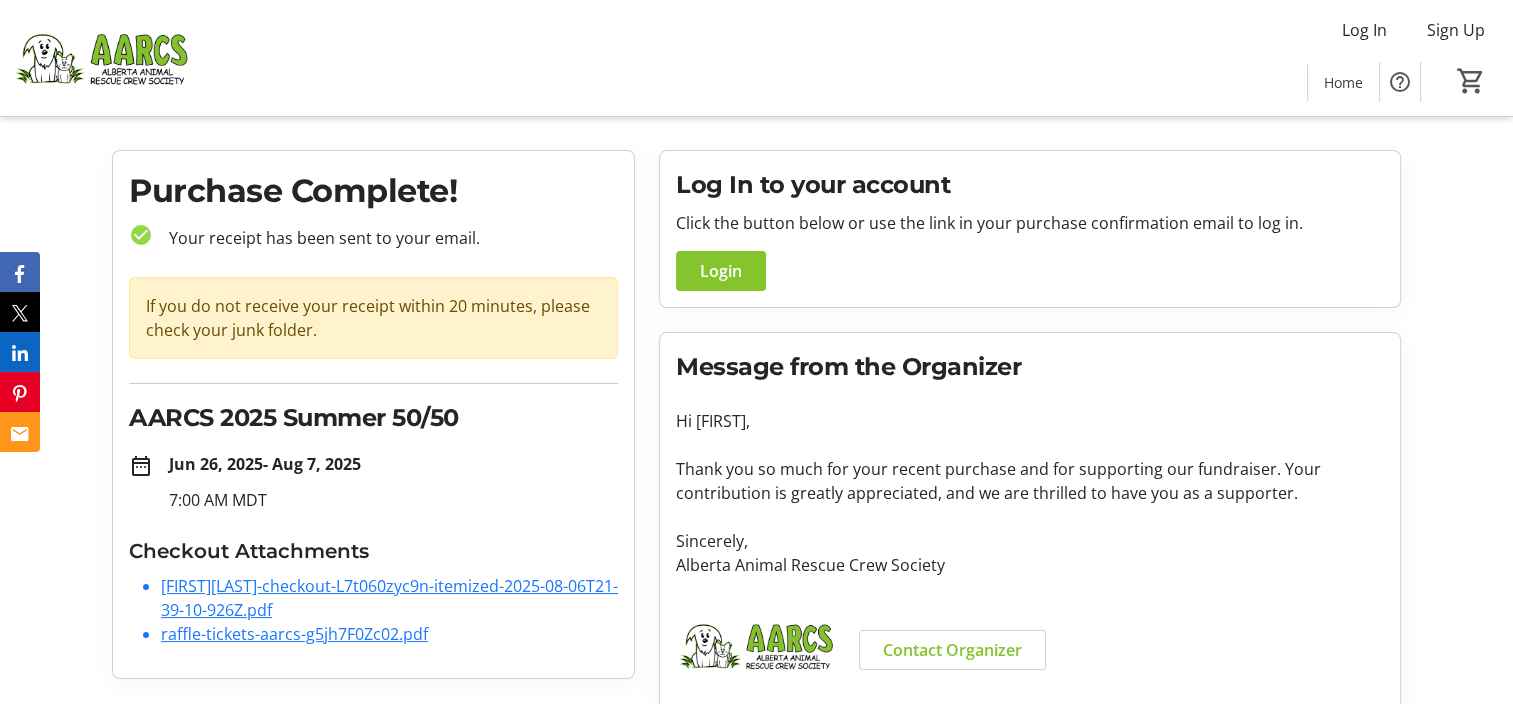 scroll, scrollTop: 58, scrollLeft: 0, axis: vertical 